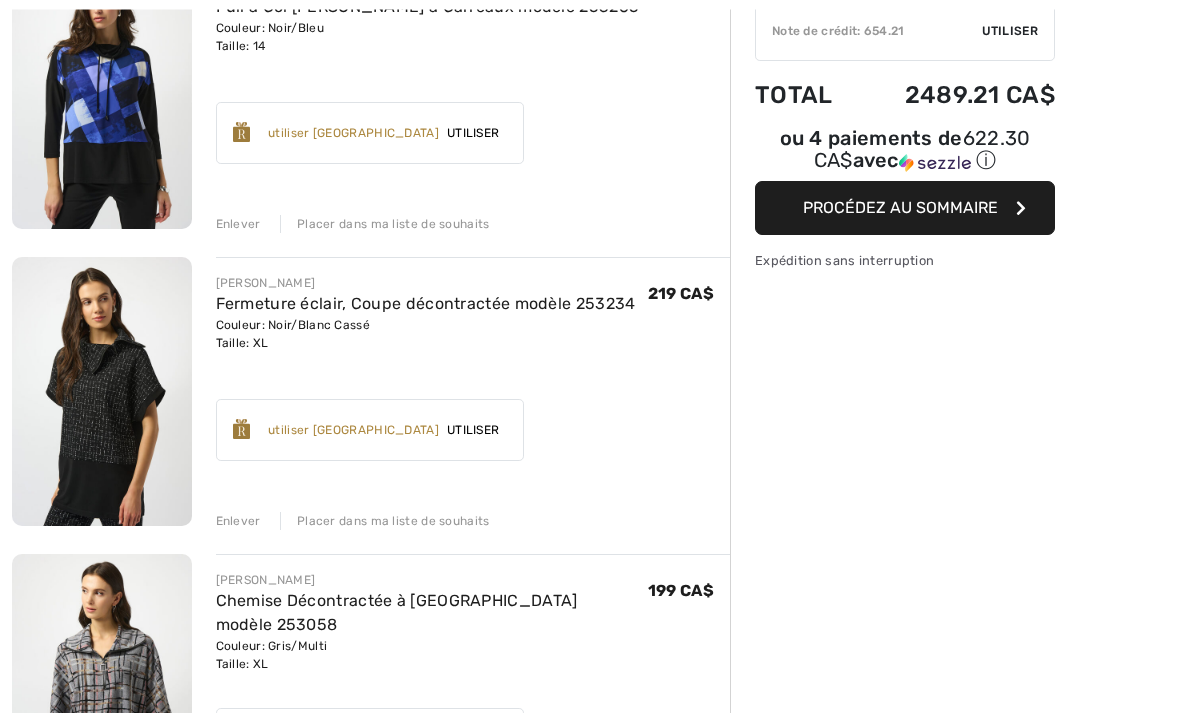 scroll, scrollTop: 0, scrollLeft: 0, axis: both 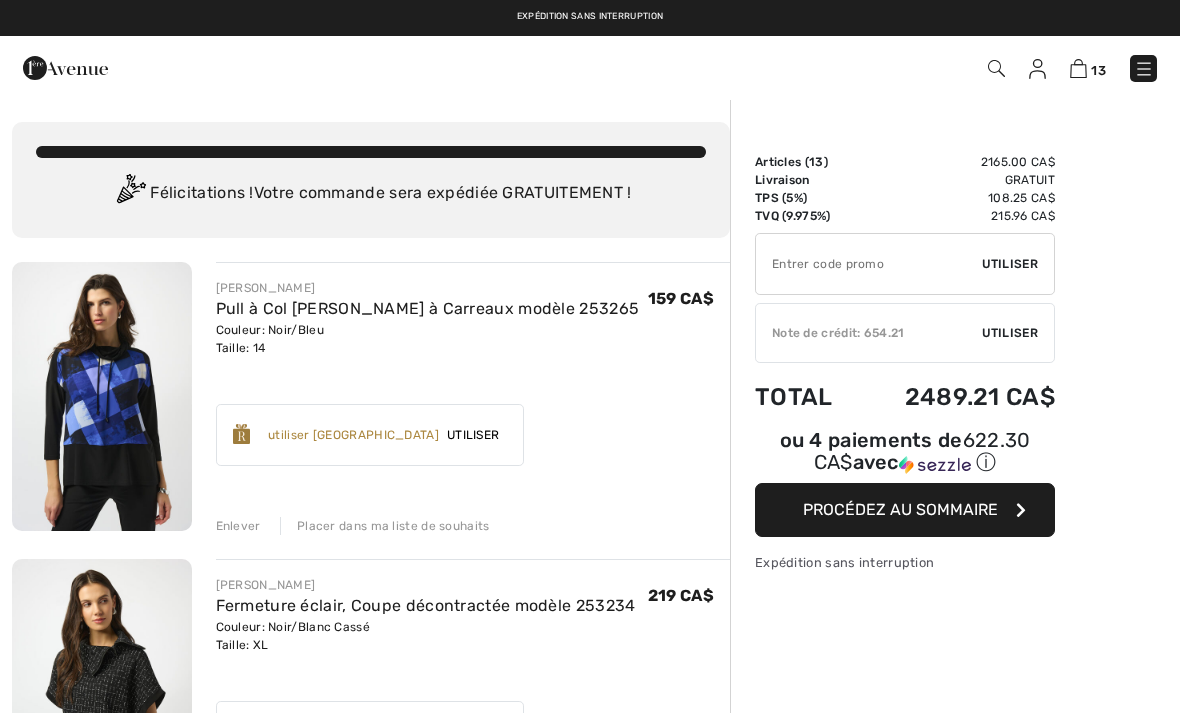 click at bounding box center [1144, 69] 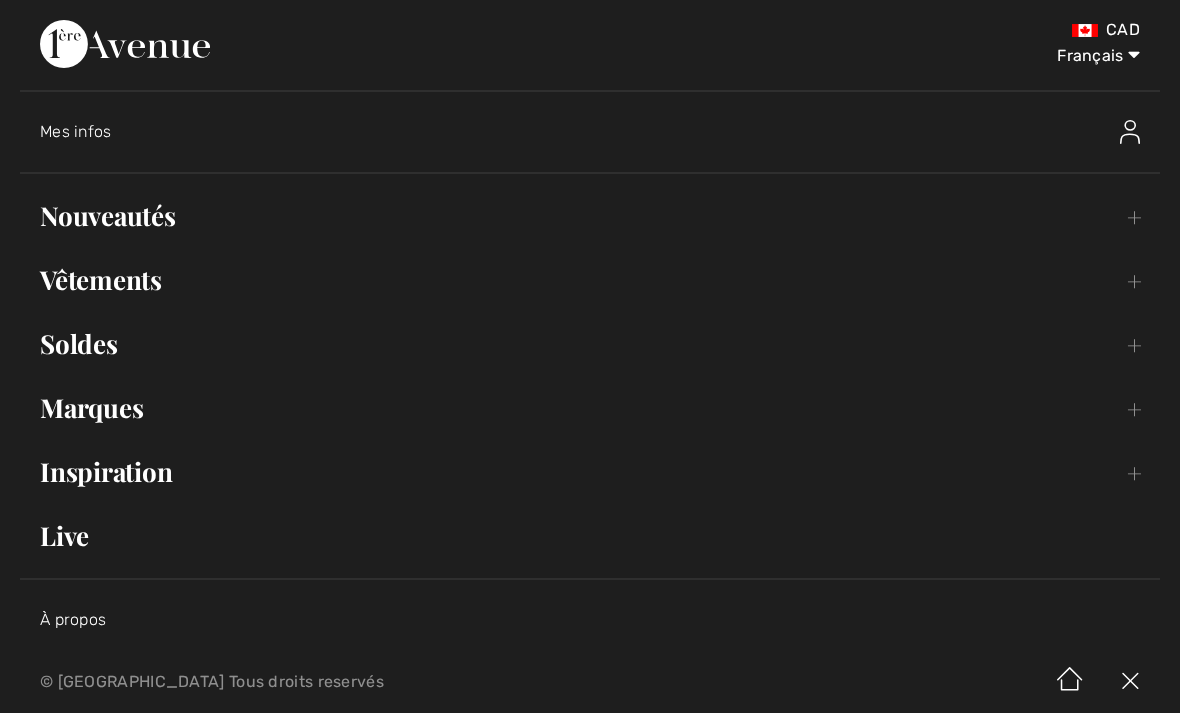 click on "Nouveautés Toggle submenu" at bounding box center [590, 216] 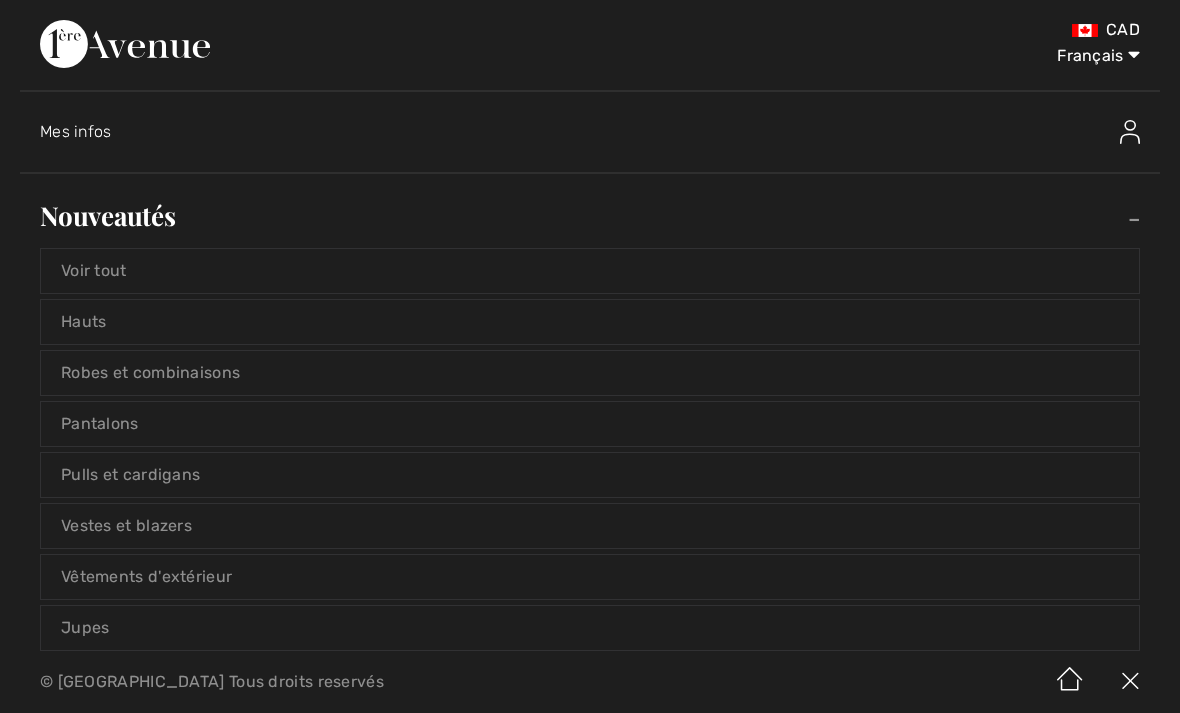 click on "Voir tout" at bounding box center [590, 271] 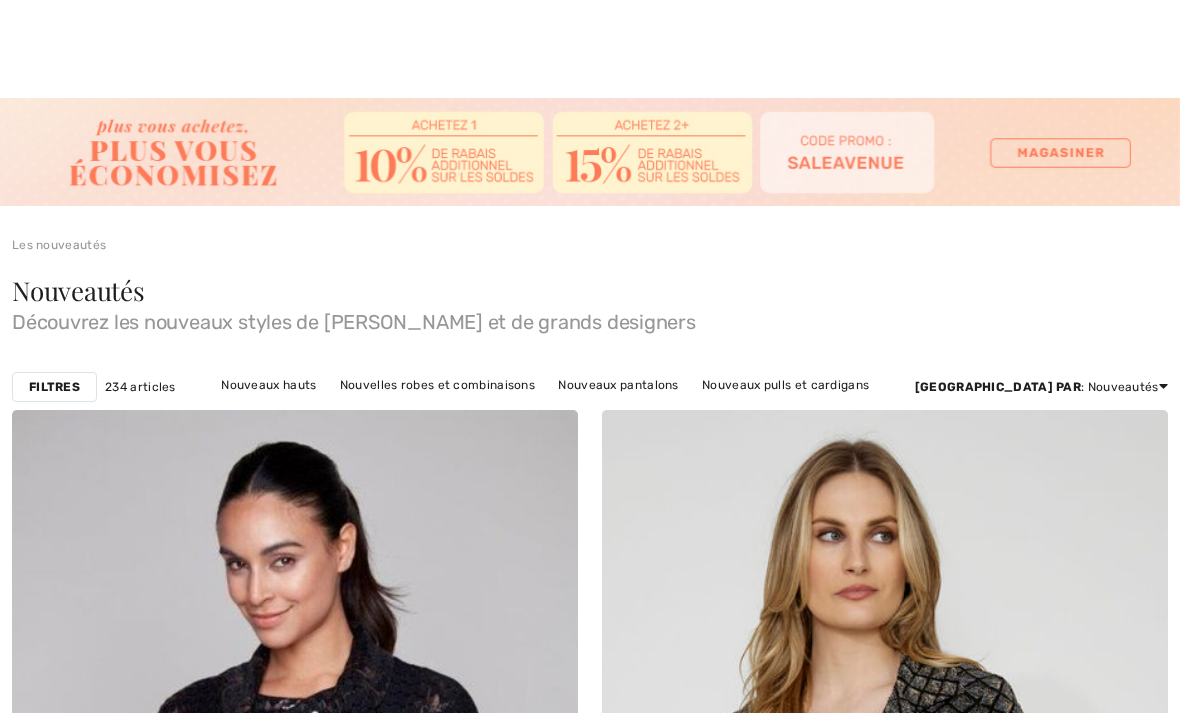 checkbox on "true" 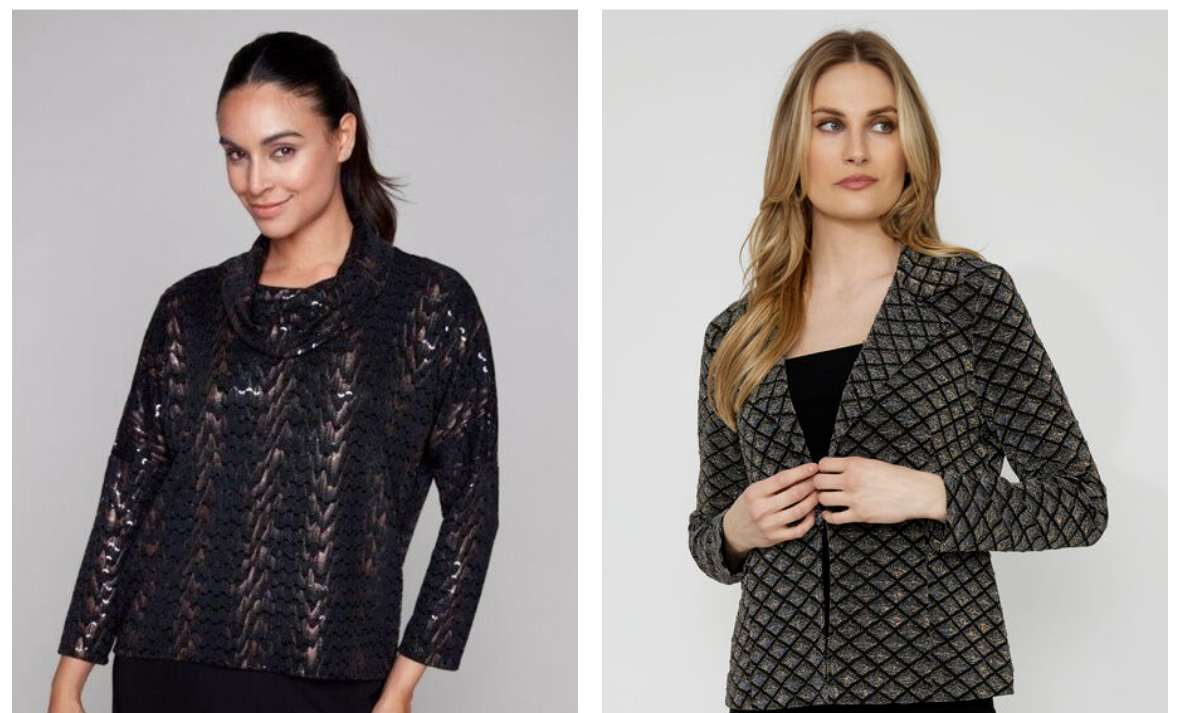 scroll, scrollTop: 0, scrollLeft: 0, axis: both 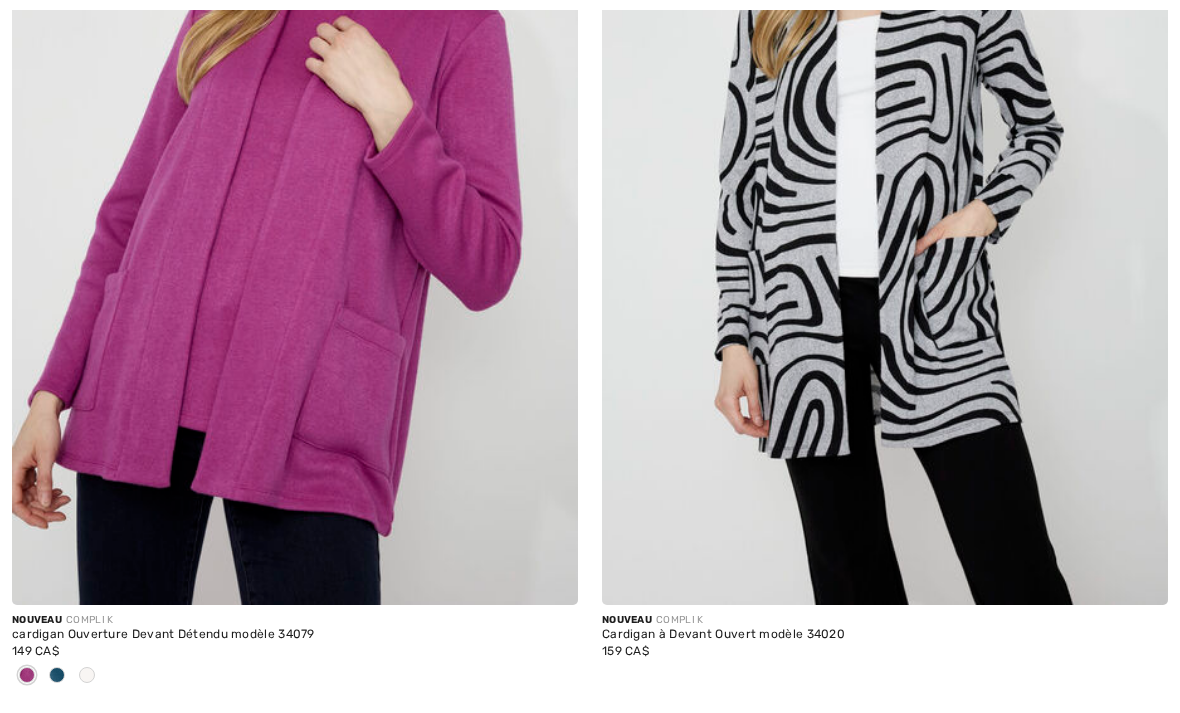 click at bounding box center [87, 675] 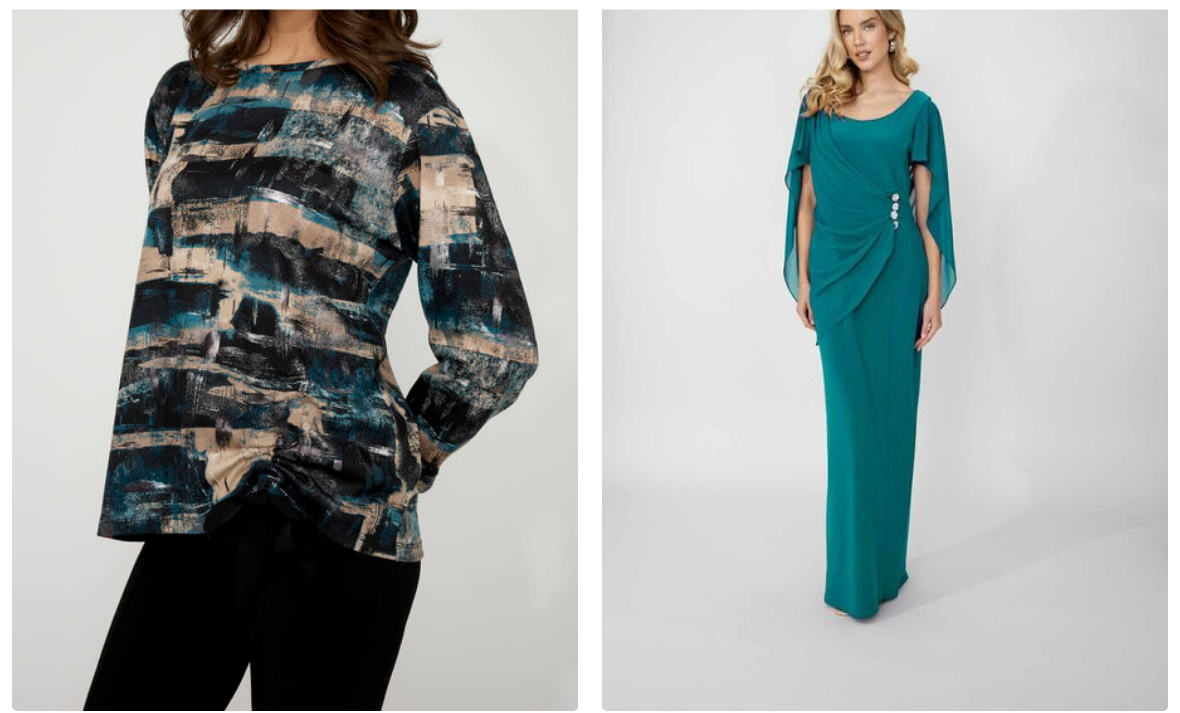 scroll, scrollTop: 2437, scrollLeft: 0, axis: vertical 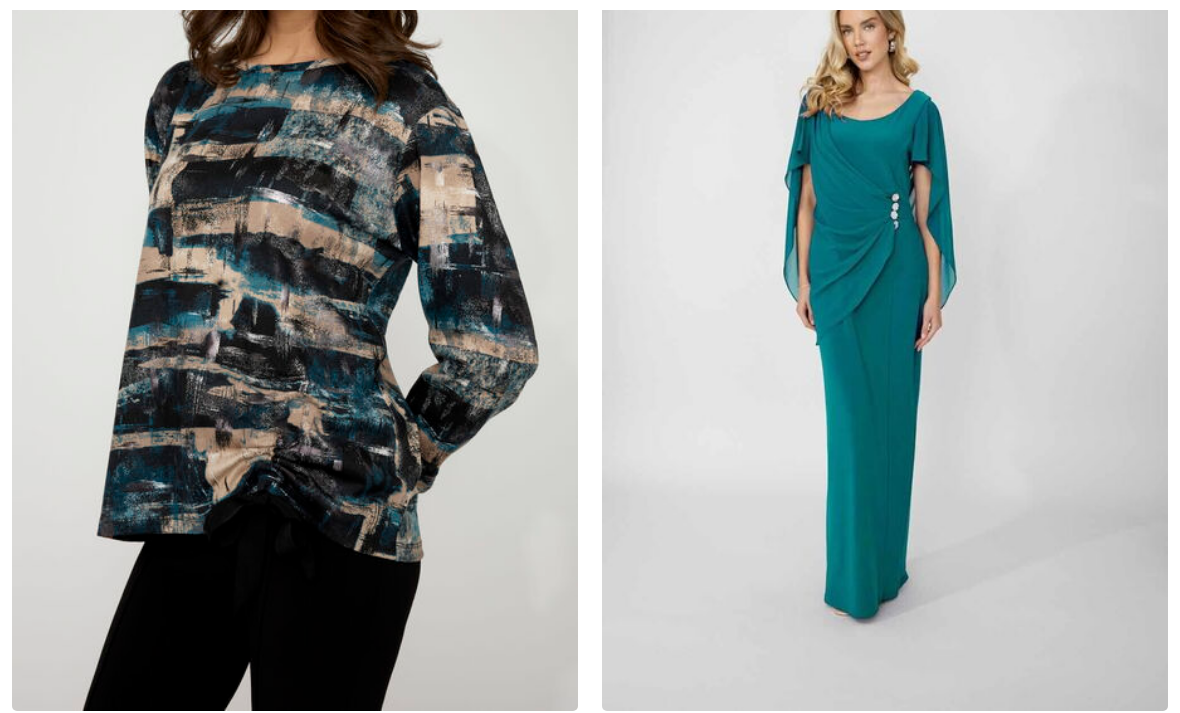 click at bounding box center [295, 286] 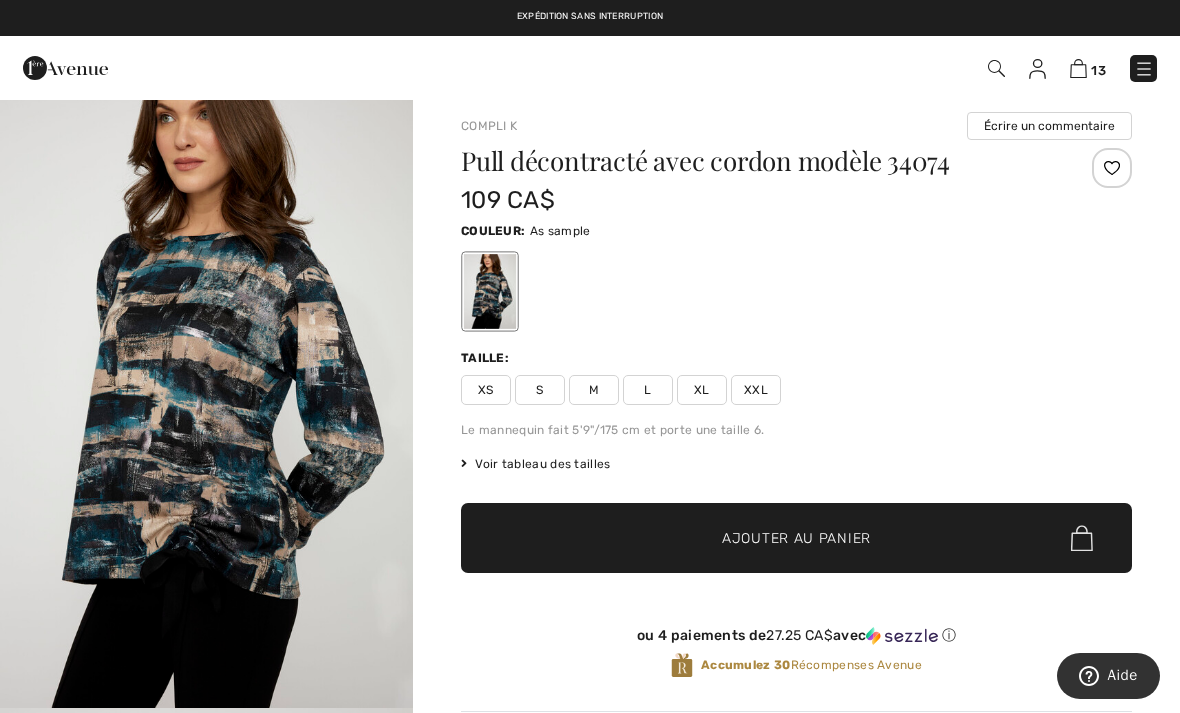 scroll, scrollTop: 10, scrollLeft: 0, axis: vertical 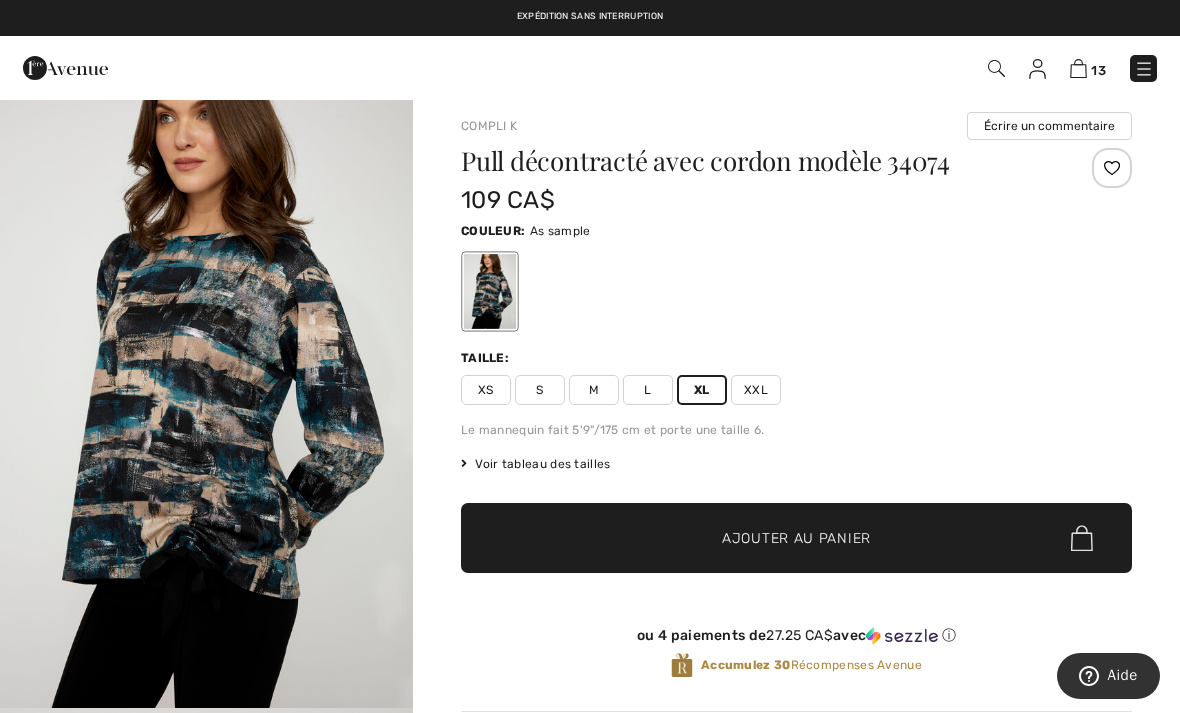 click on "✔ Ajouté au panier
Ajouter au panier" at bounding box center (796, 538) 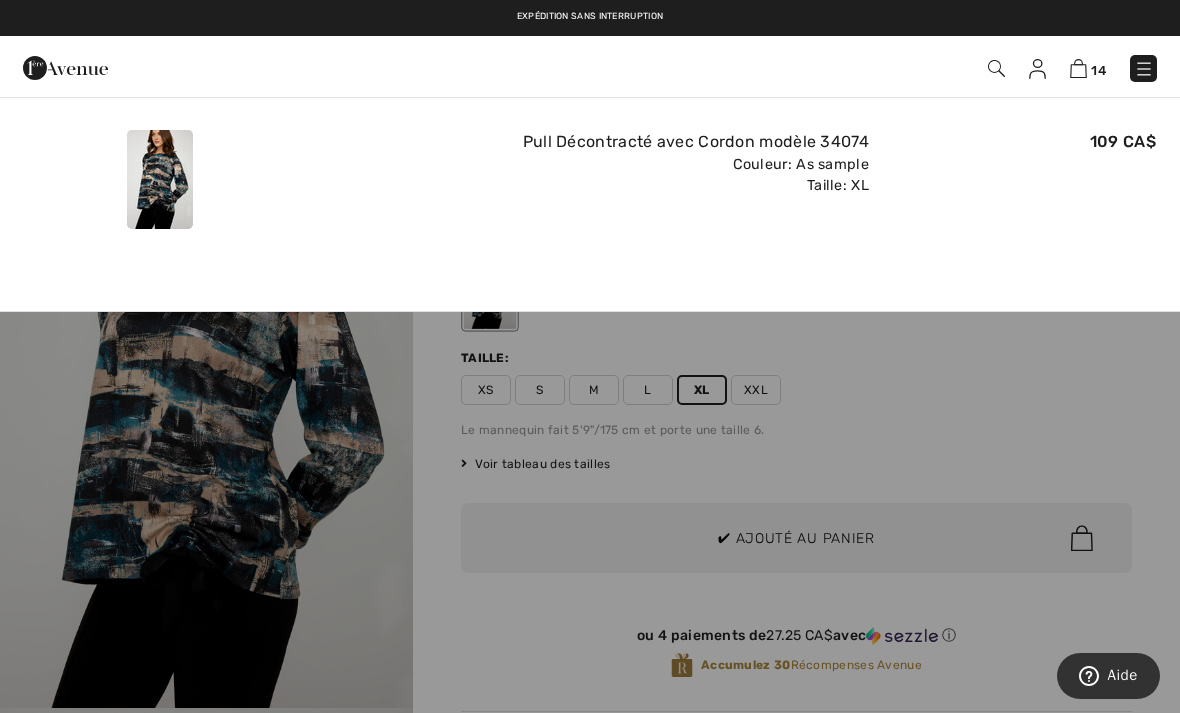 scroll, scrollTop: 0, scrollLeft: 0, axis: both 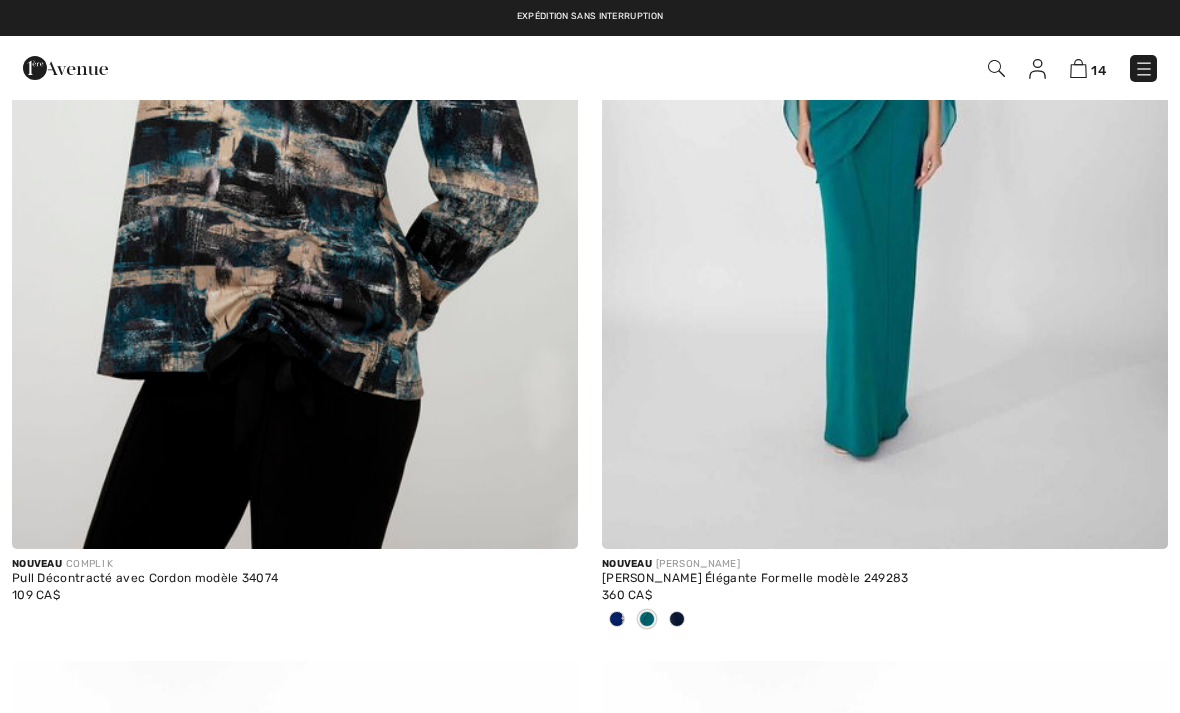 checkbox on "true" 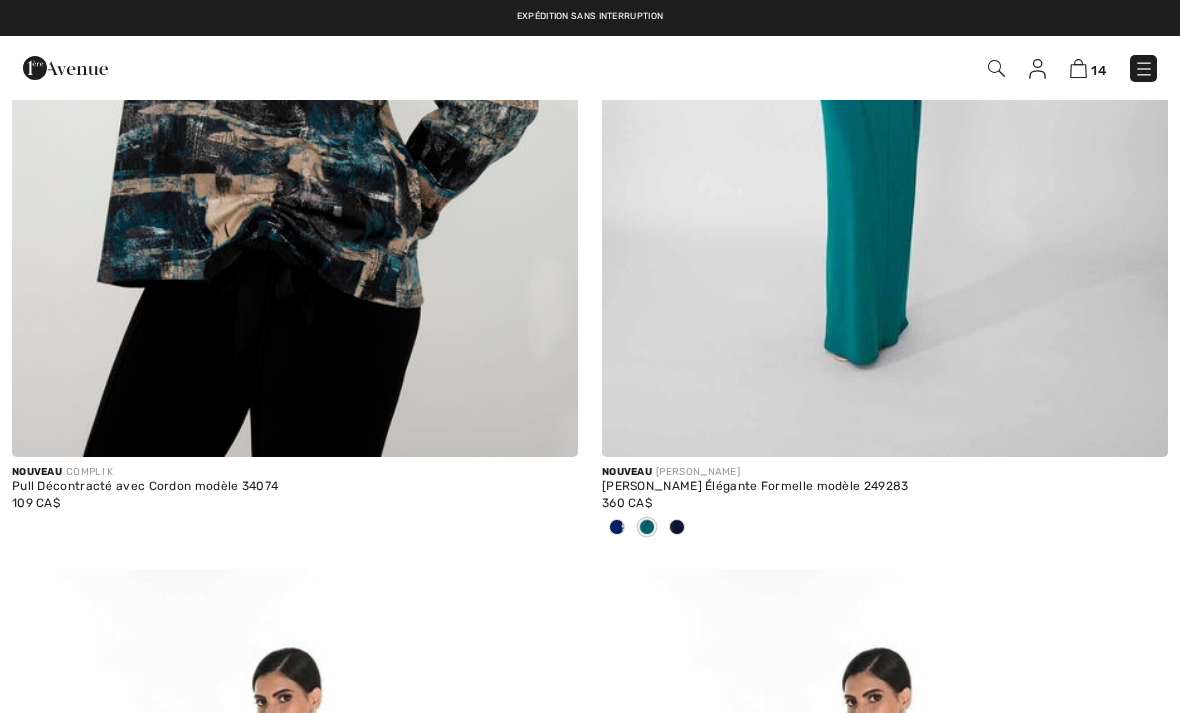 scroll, scrollTop: 0, scrollLeft: 0, axis: both 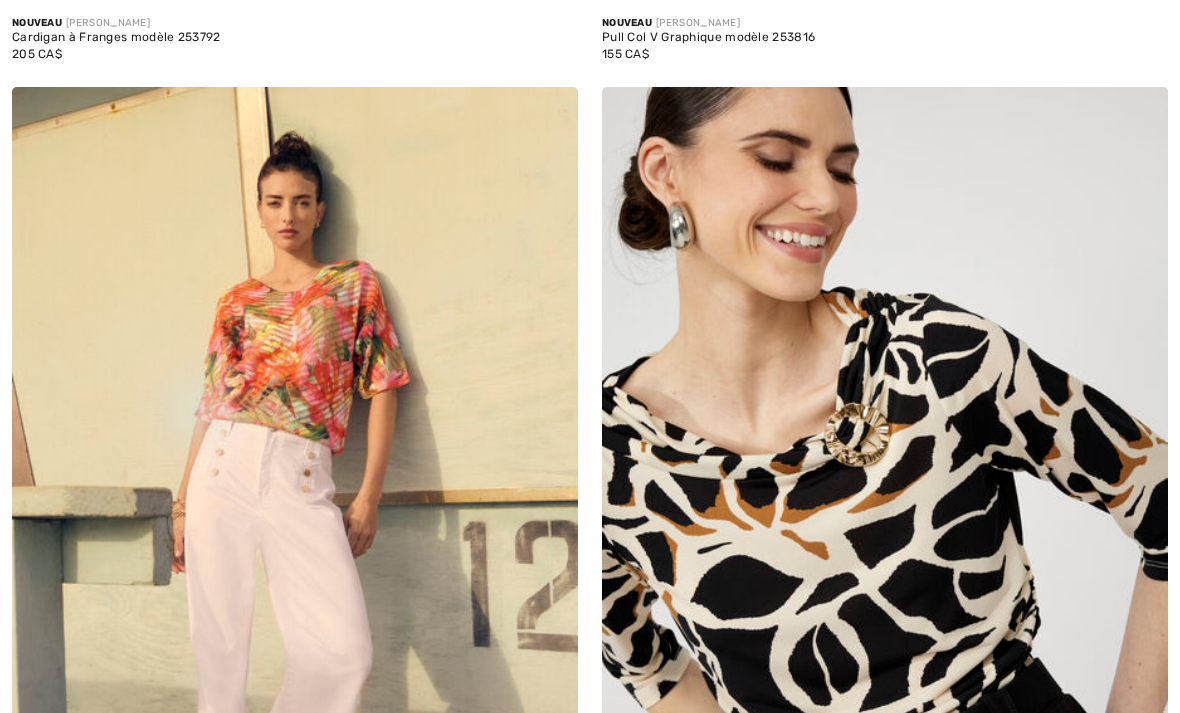 click at bounding box center (295, 511) 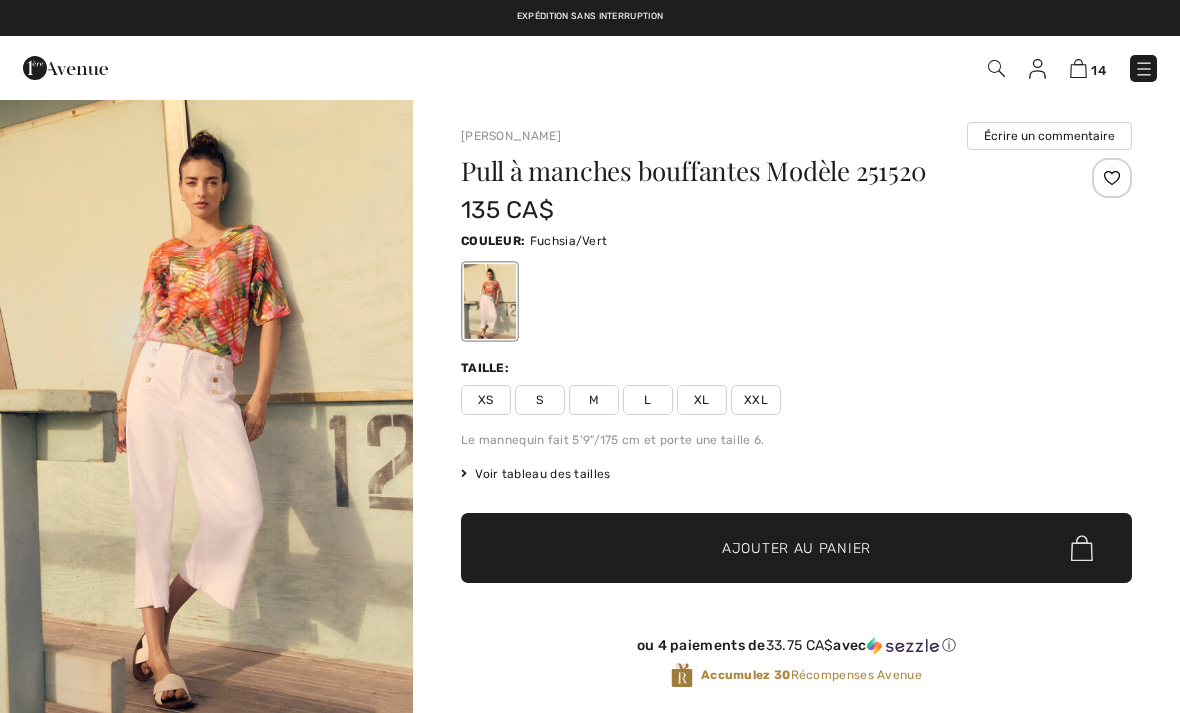 scroll, scrollTop: 0, scrollLeft: 0, axis: both 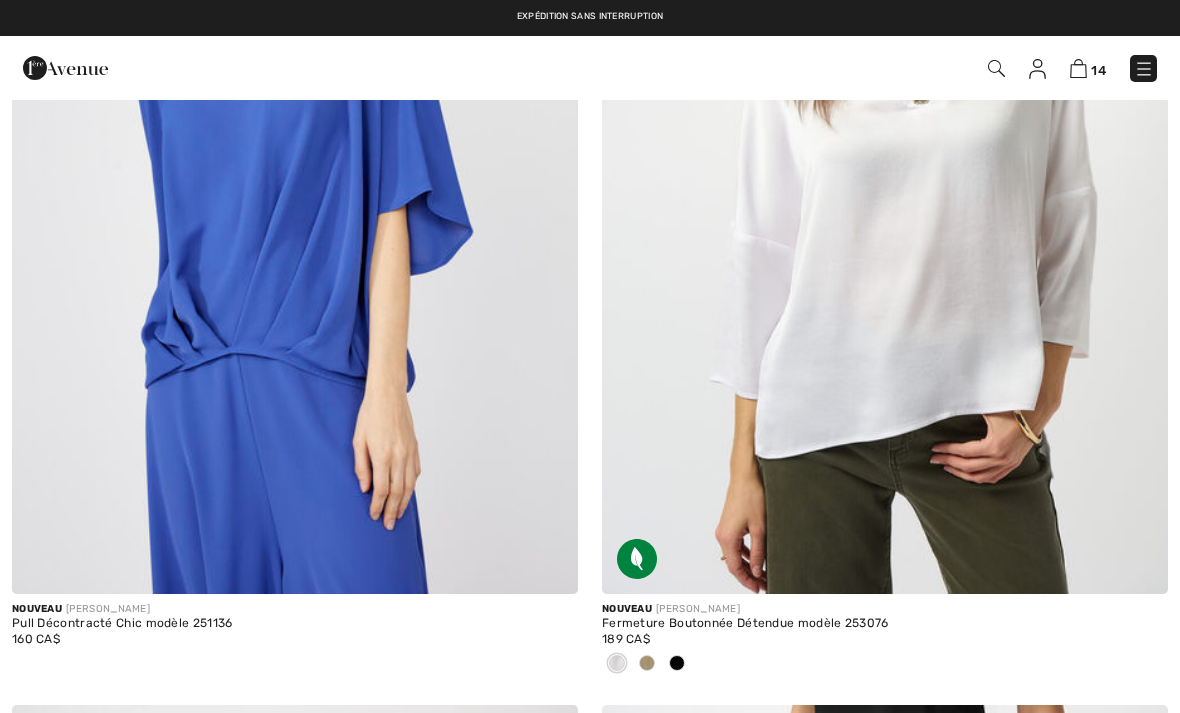 click at bounding box center (677, 663) 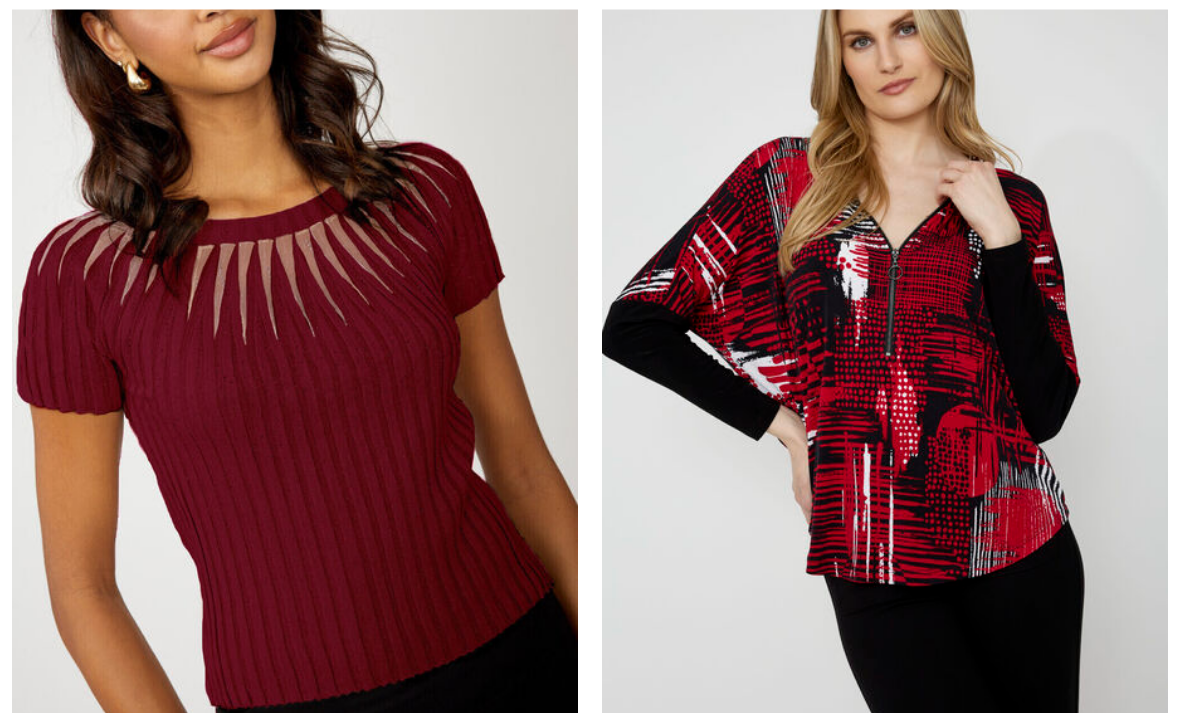 scroll, scrollTop: 11051, scrollLeft: 0, axis: vertical 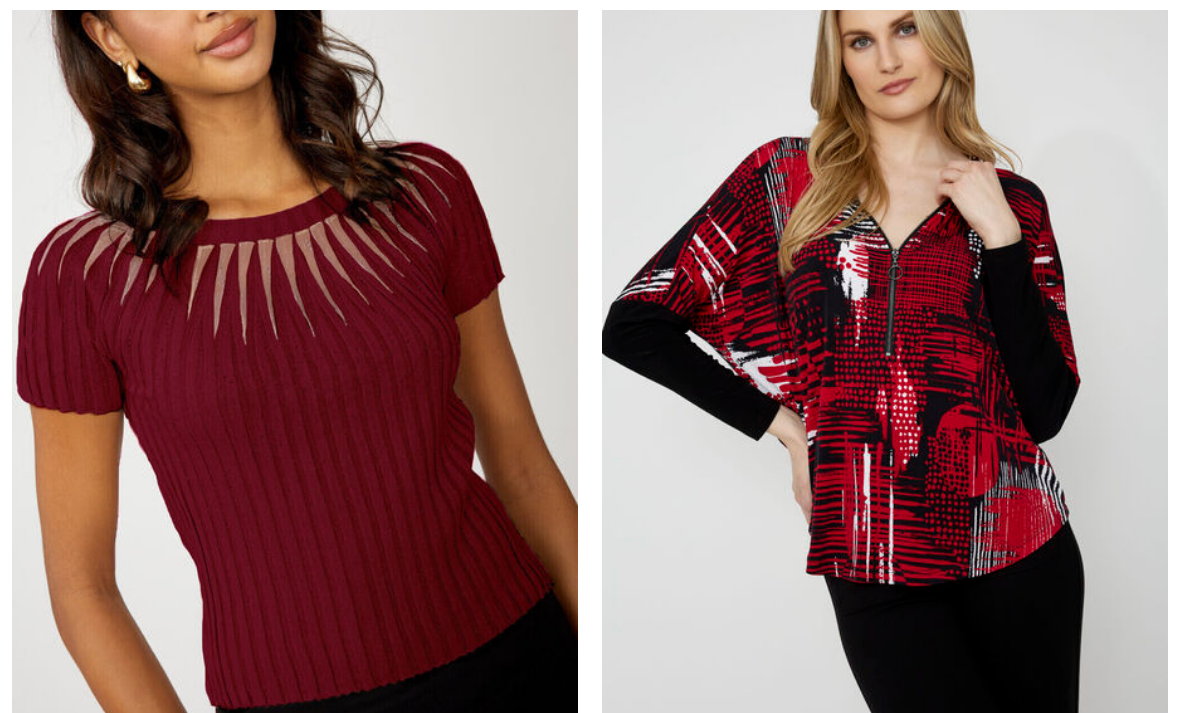 click 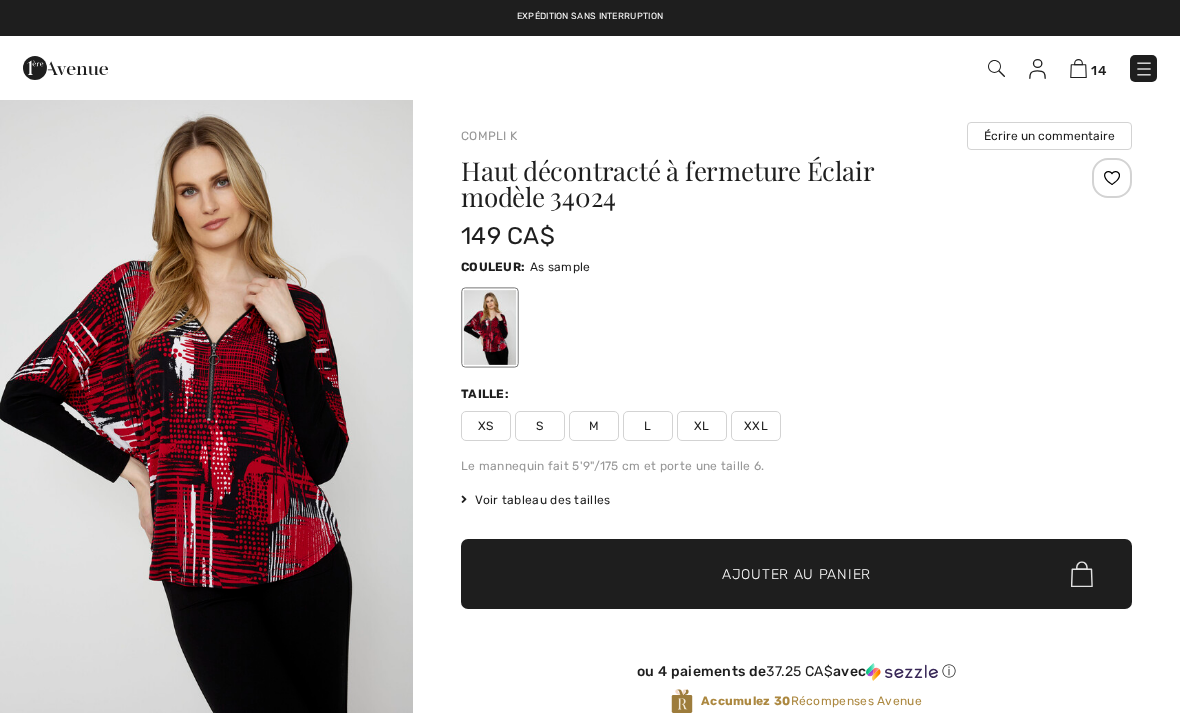 checkbox on "true" 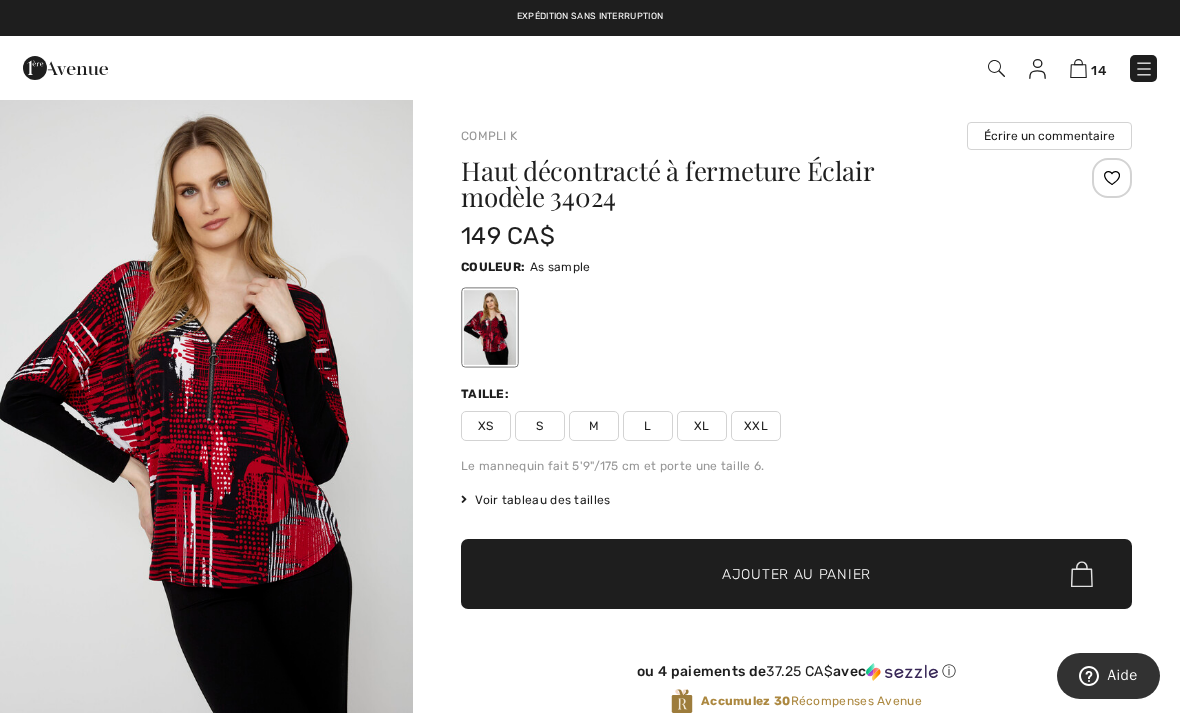 click on "XL" at bounding box center (702, 426) 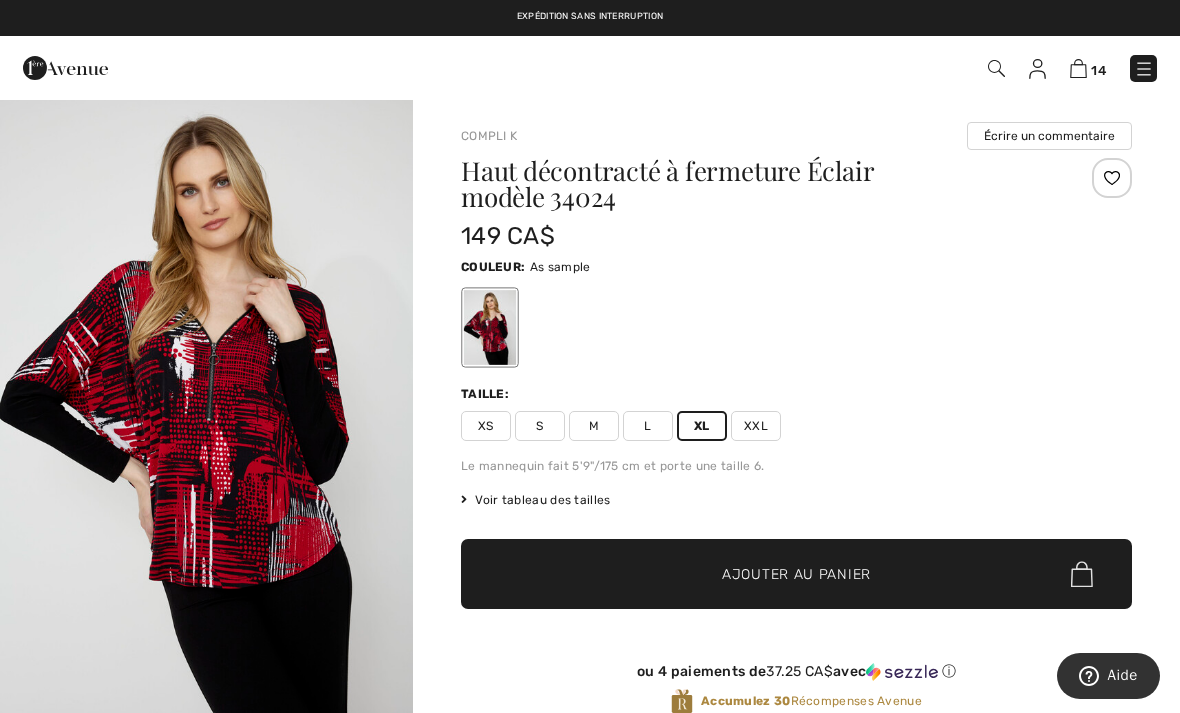 click on "Ajouter au panier" at bounding box center (796, 574) 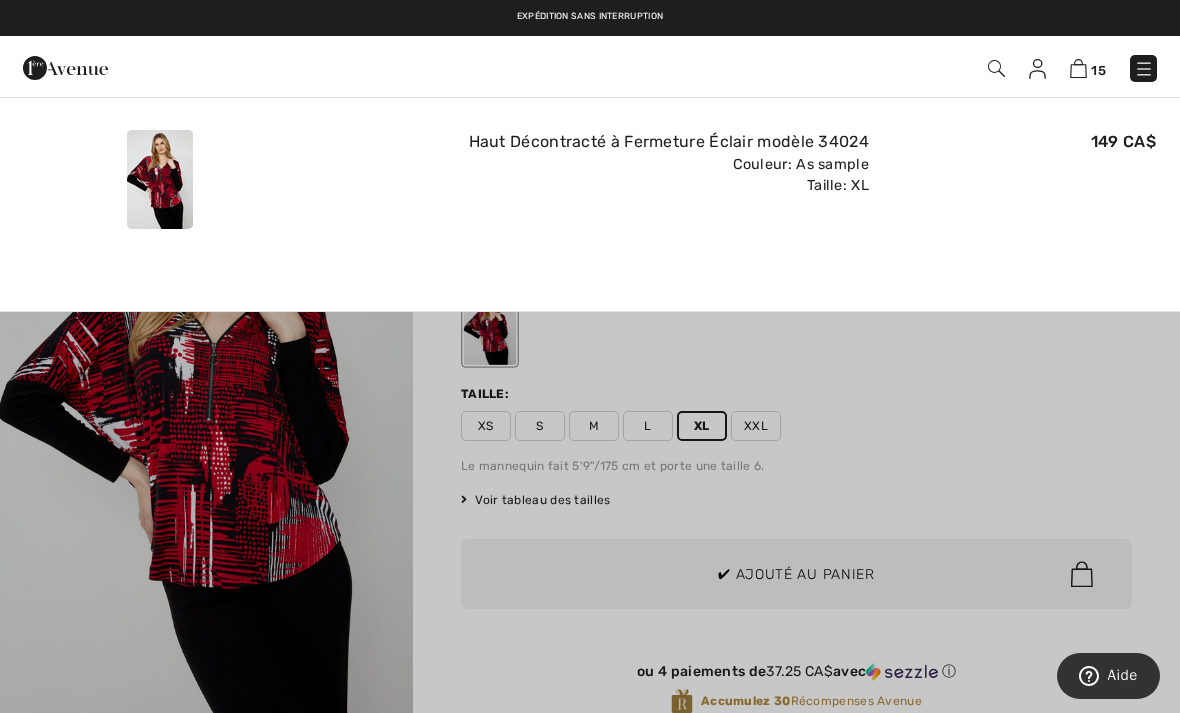 scroll, scrollTop: 0, scrollLeft: 0, axis: both 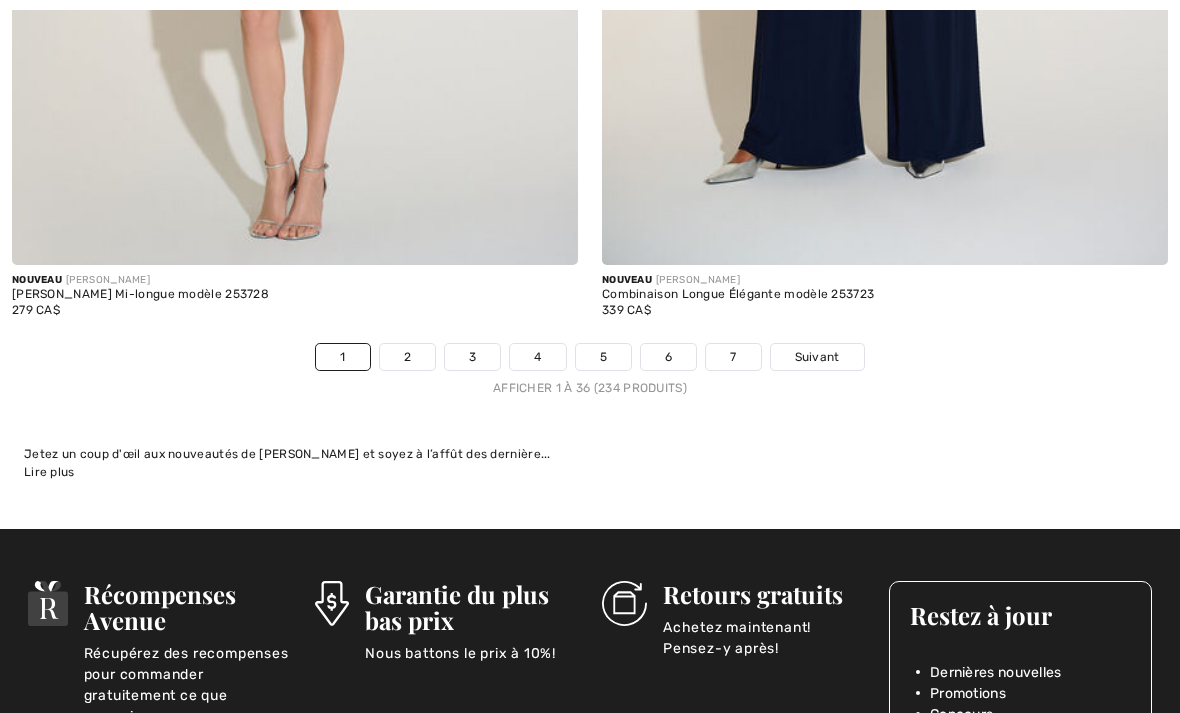 click on "Suivant" at bounding box center [817, 357] 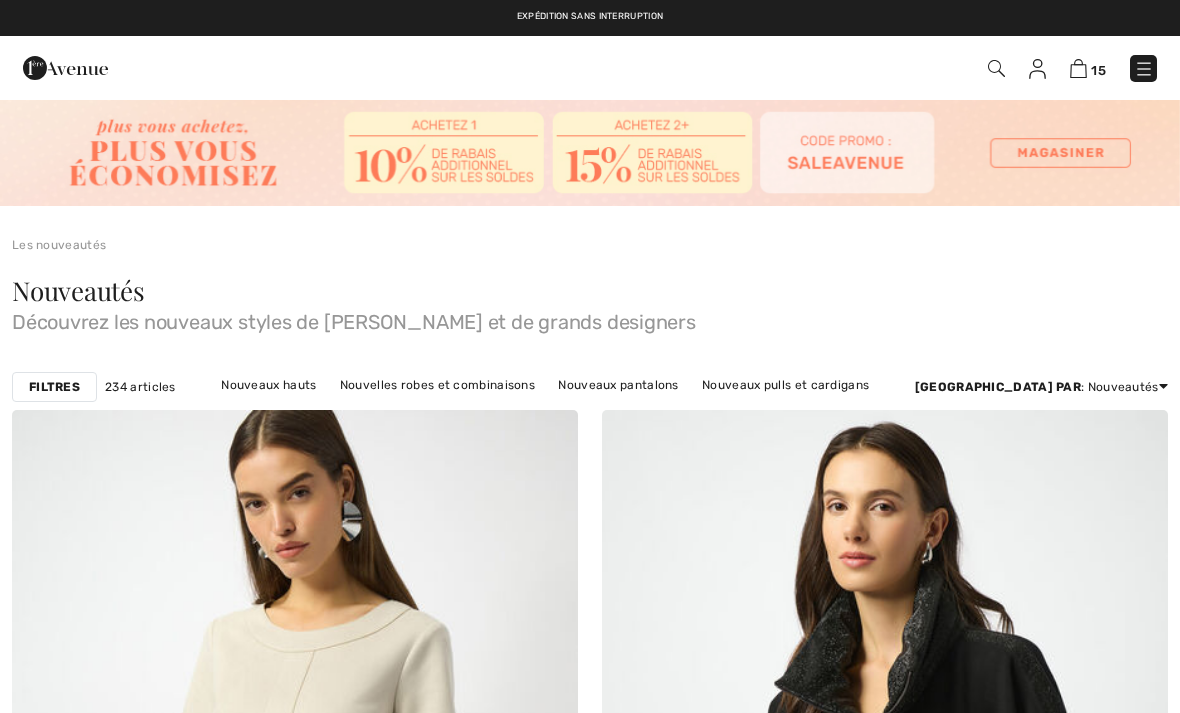scroll, scrollTop: 510, scrollLeft: 0, axis: vertical 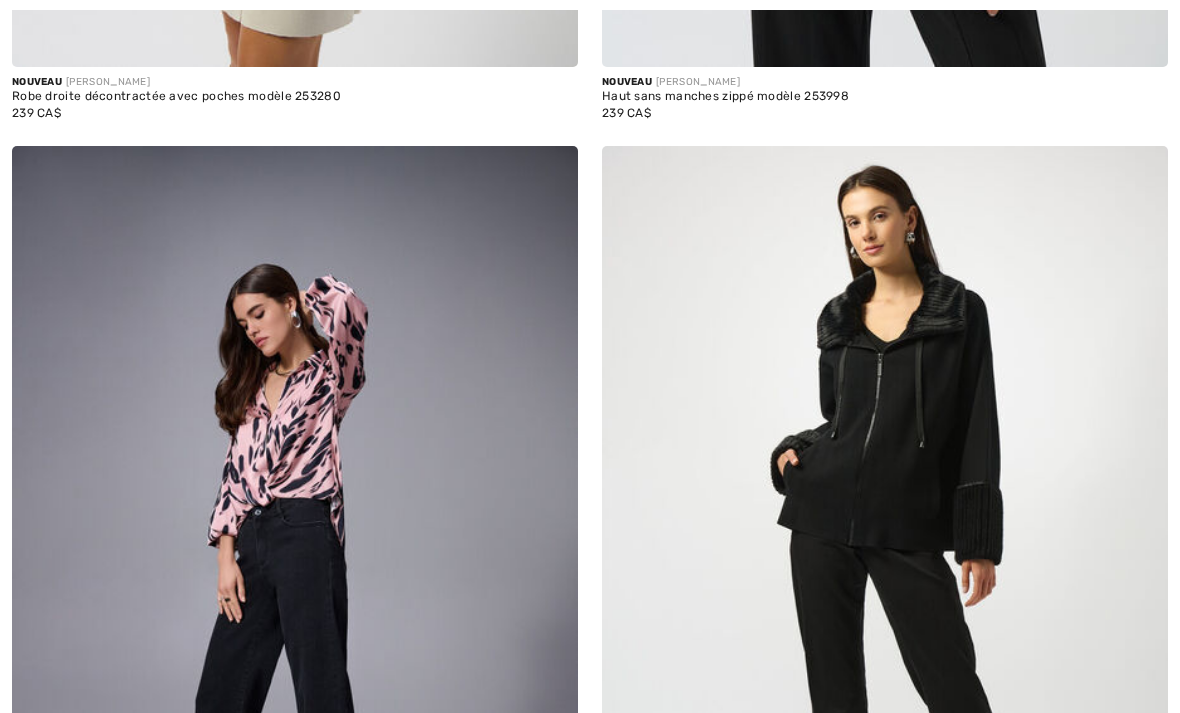 click at bounding box center (885, 570) 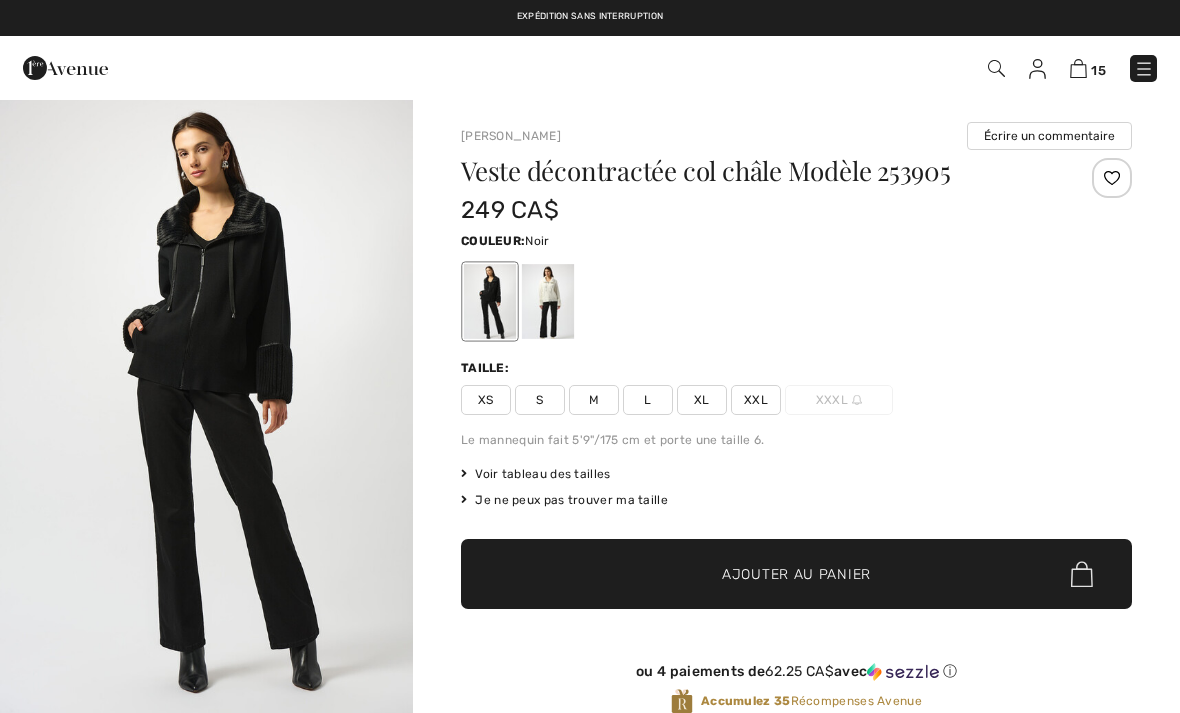 scroll, scrollTop: 32, scrollLeft: 0, axis: vertical 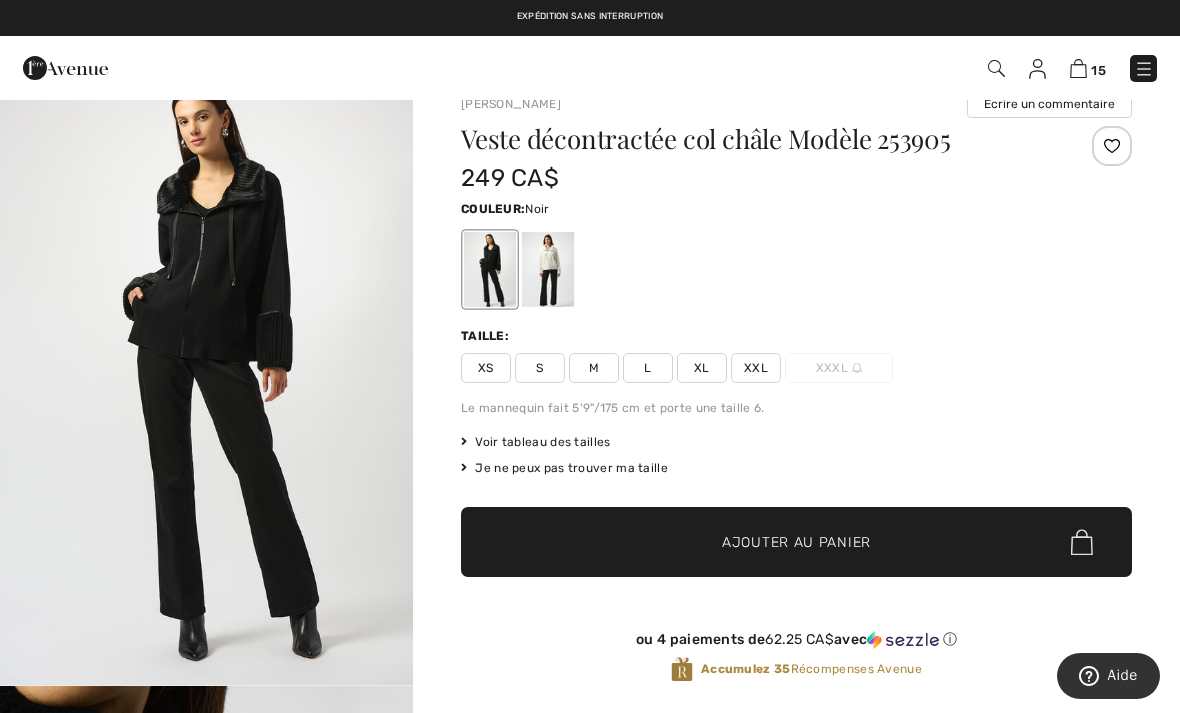 click on "XL" at bounding box center [702, 368] 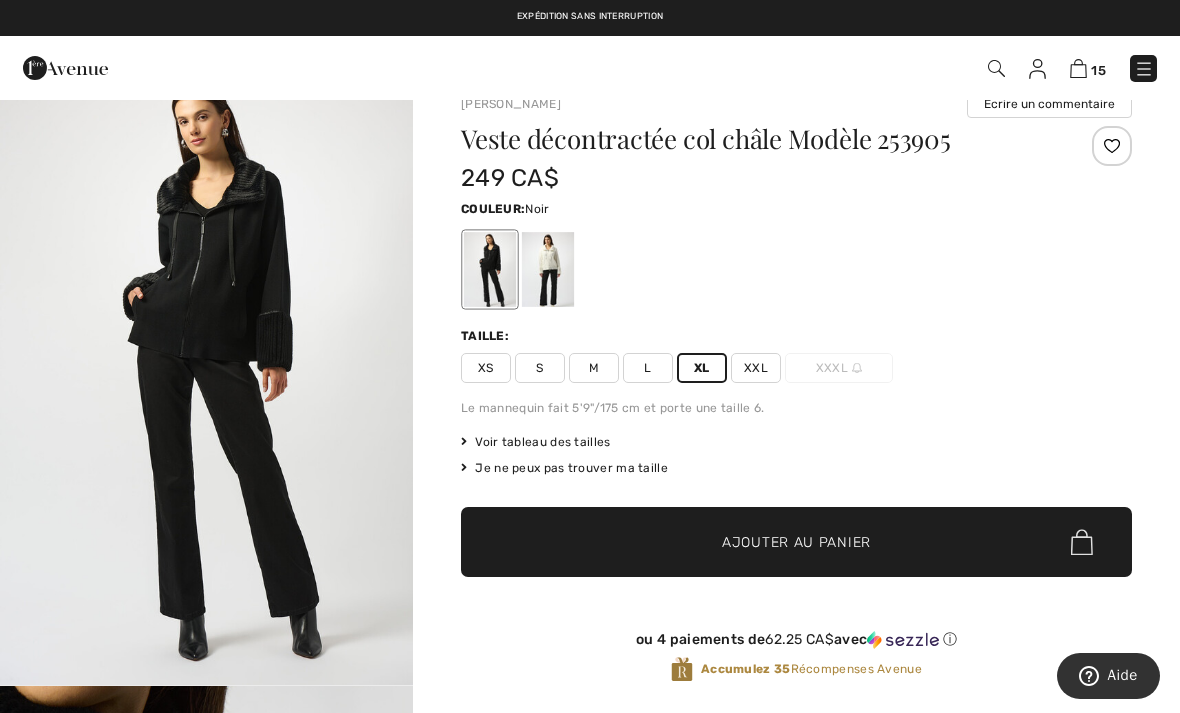 click on "Ajouter au panier" at bounding box center [796, 542] 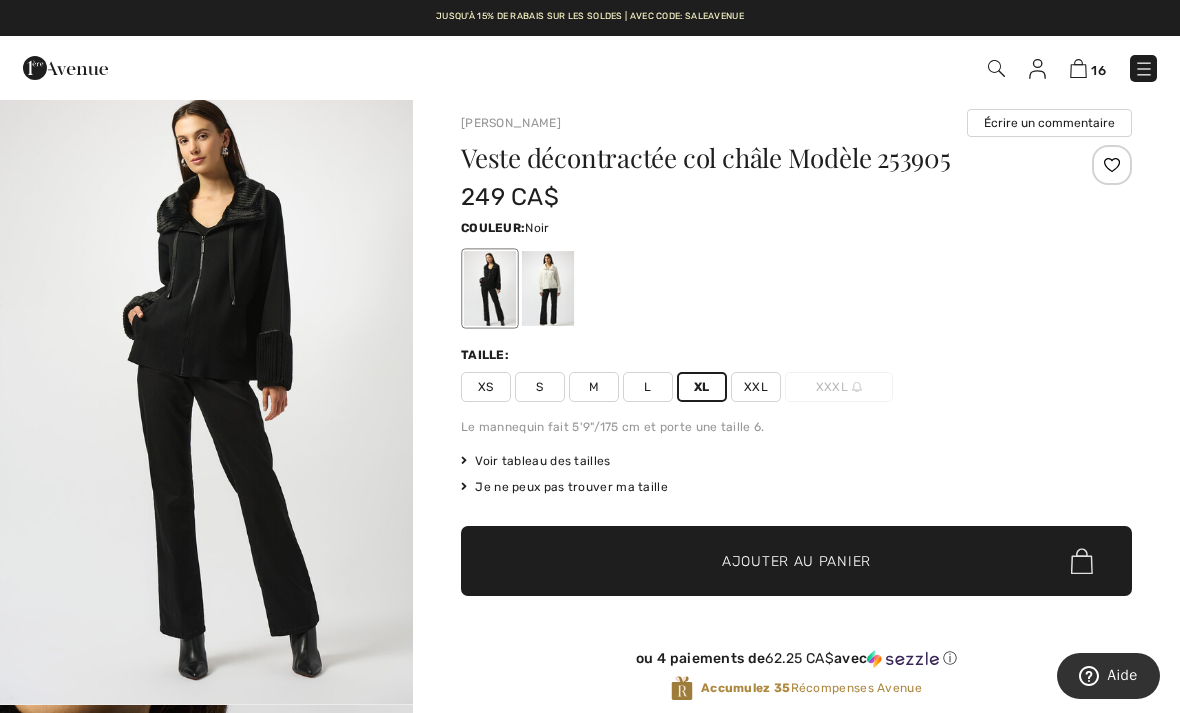 scroll, scrollTop: 0, scrollLeft: 0, axis: both 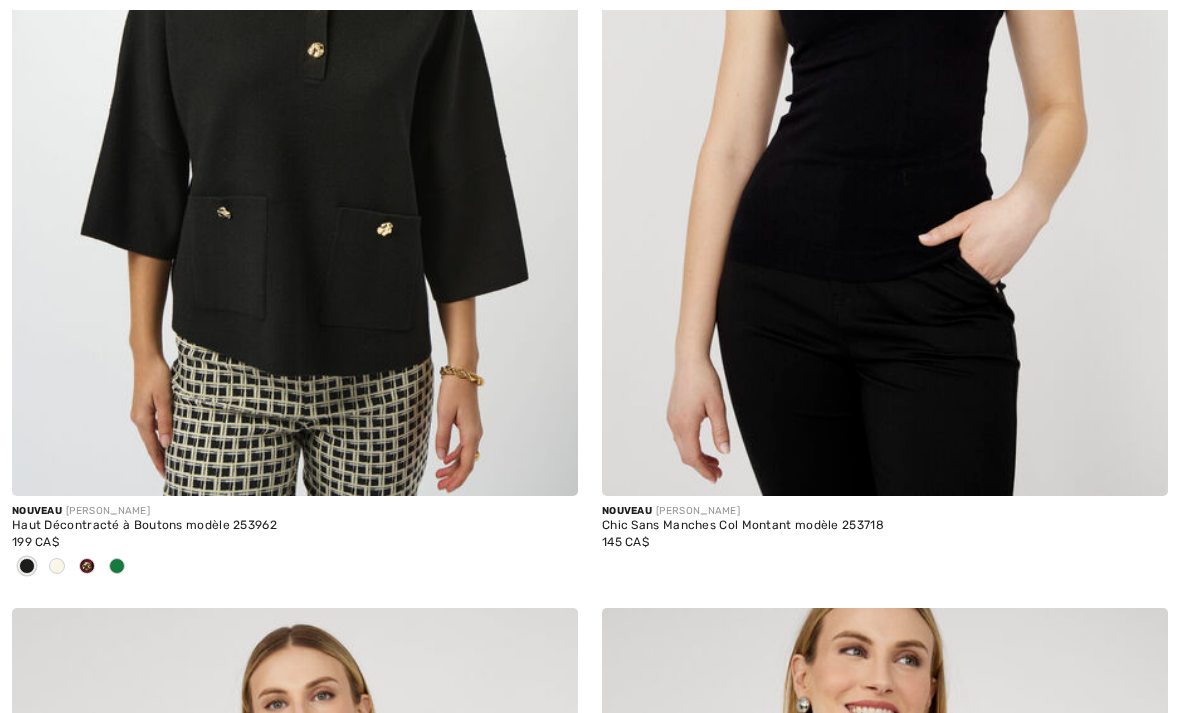 click at bounding box center (87, 568) 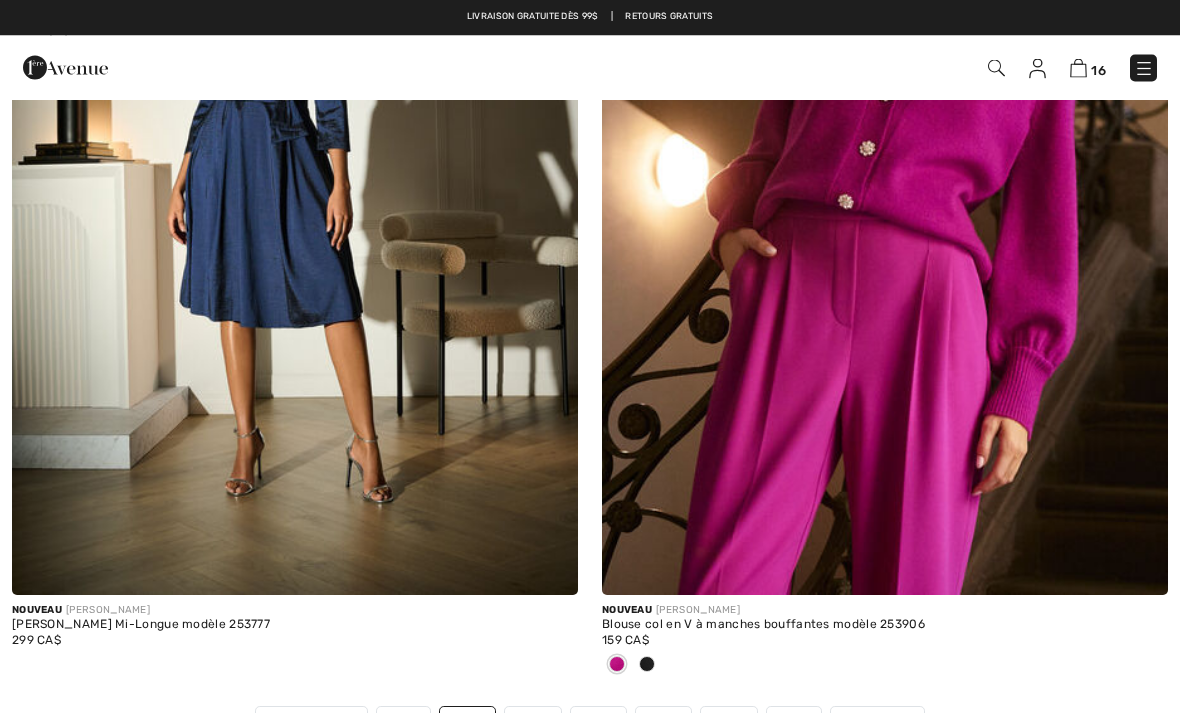 scroll, scrollTop: 17183, scrollLeft: 0, axis: vertical 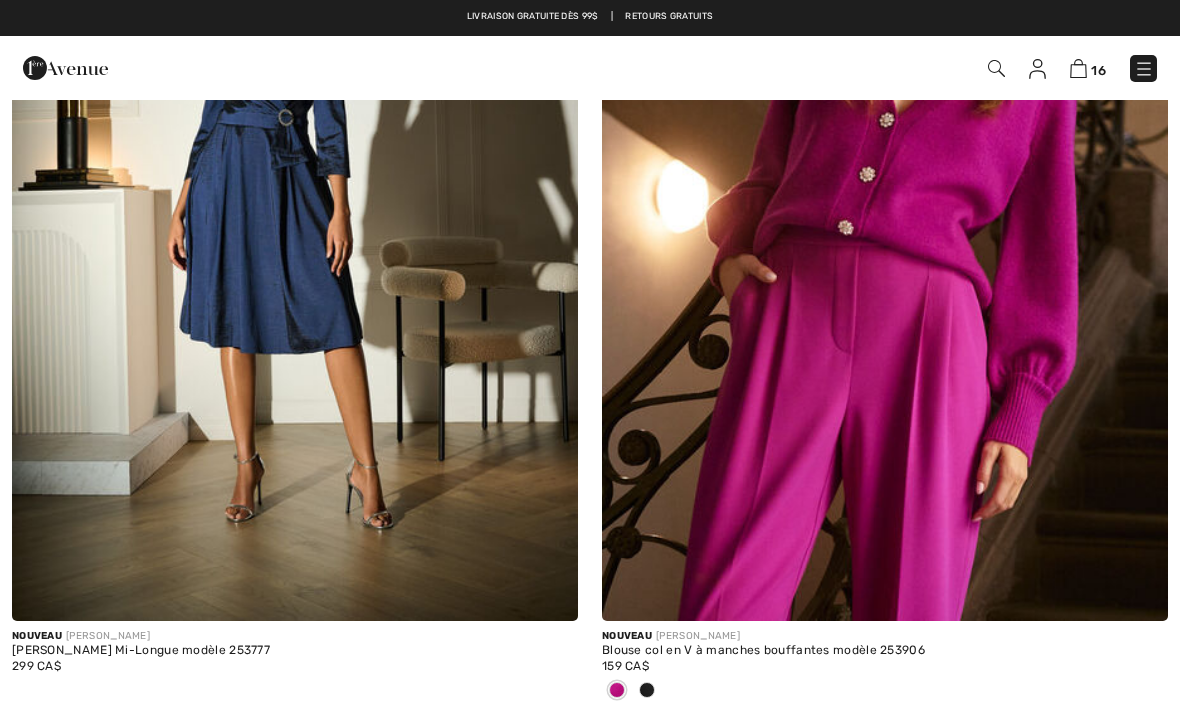 click on "16" at bounding box center (1088, 68) 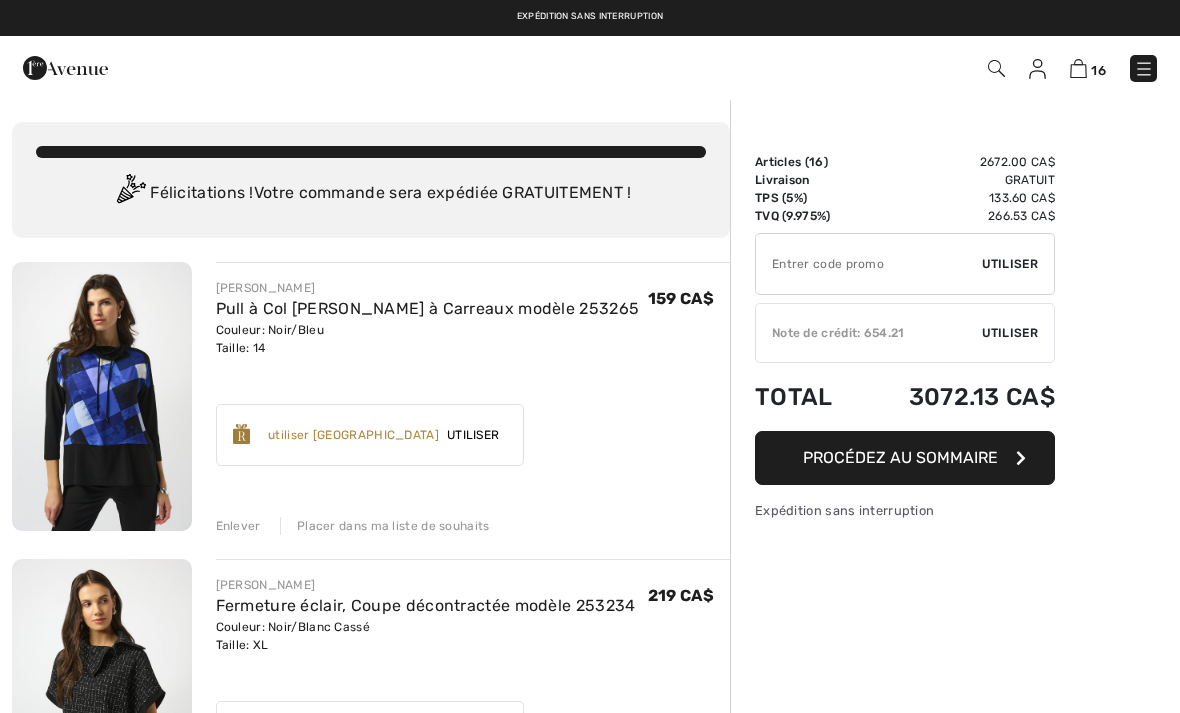 checkbox on "true" 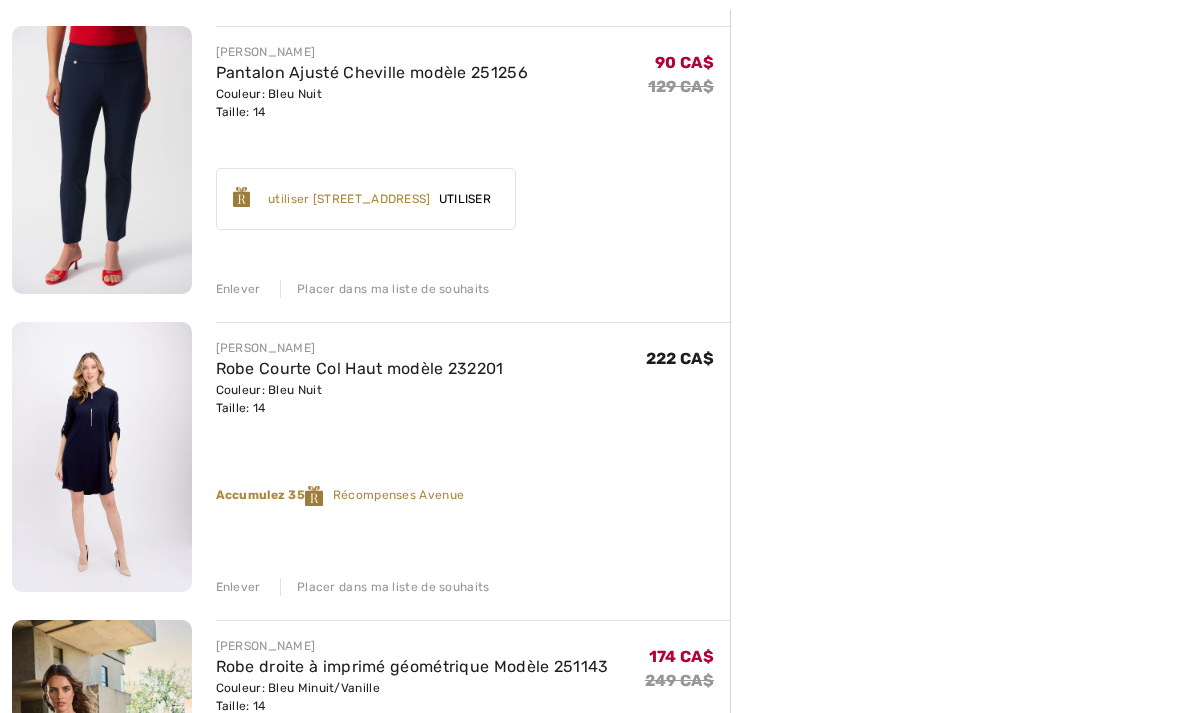 scroll, scrollTop: 1722, scrollLeft: 0, axis: vertical 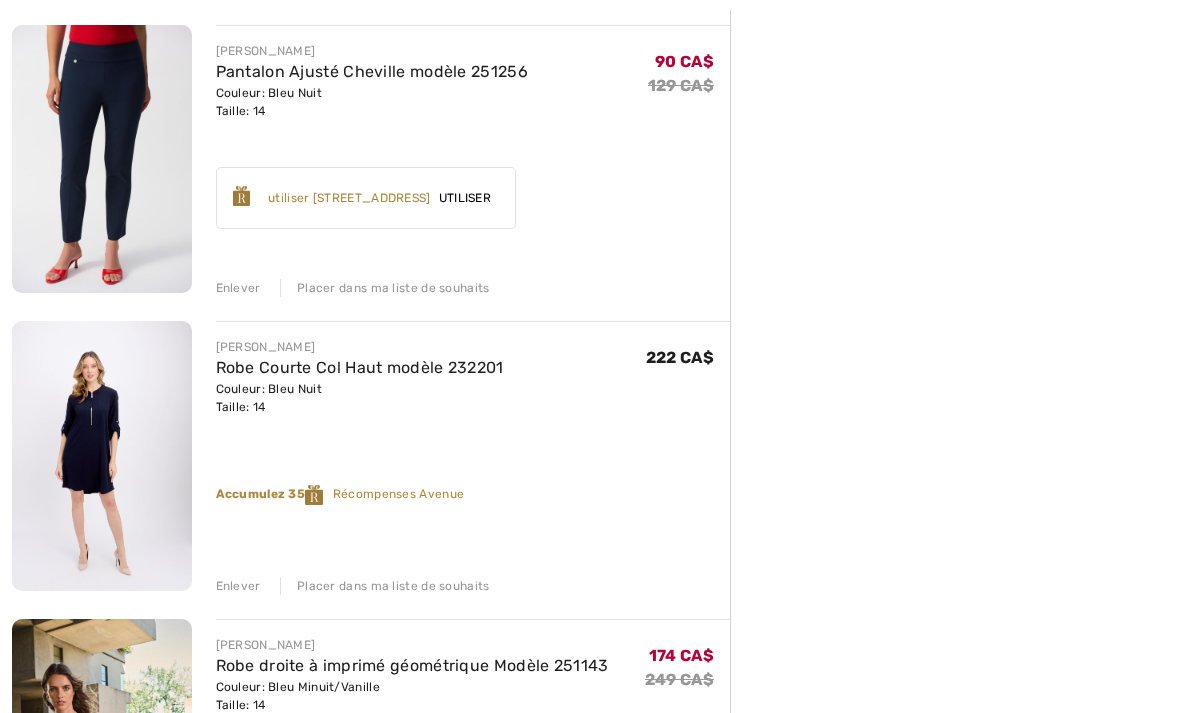 click on "Enlever" at bounding box center [238, 586] 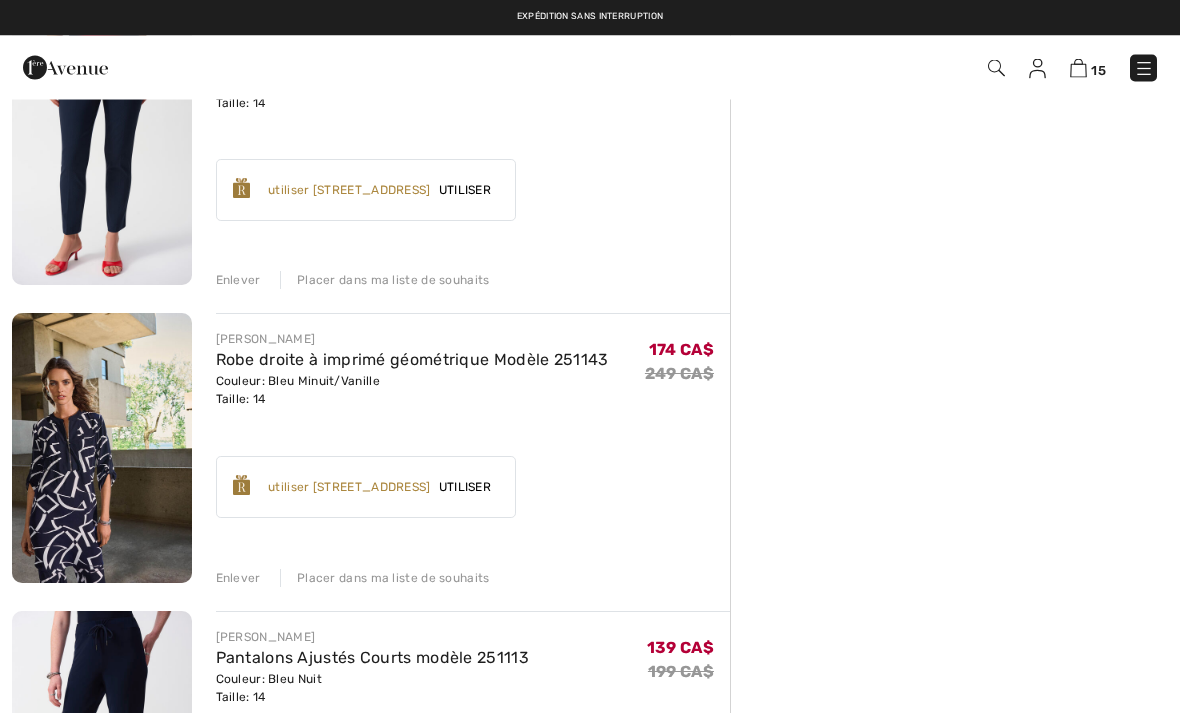 scroll, scrollTop: 1672, scrollLeft: 0, axis: vertical 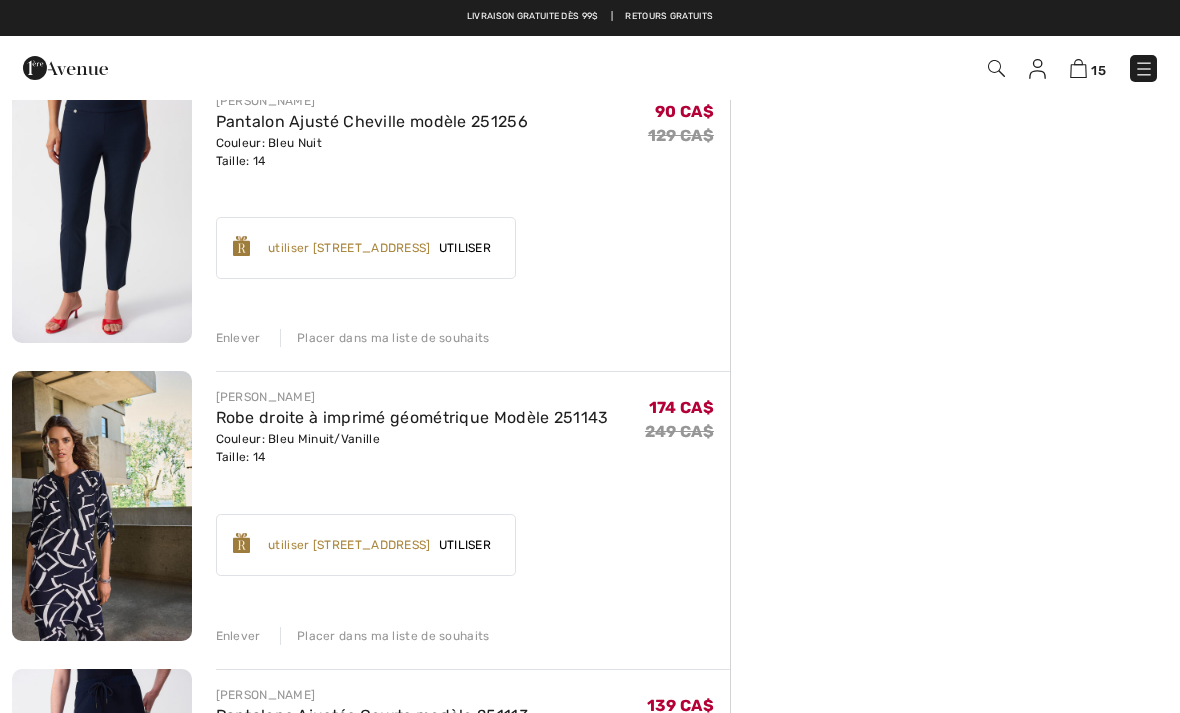 click on "Enlever" at bounding box center [238, 338] 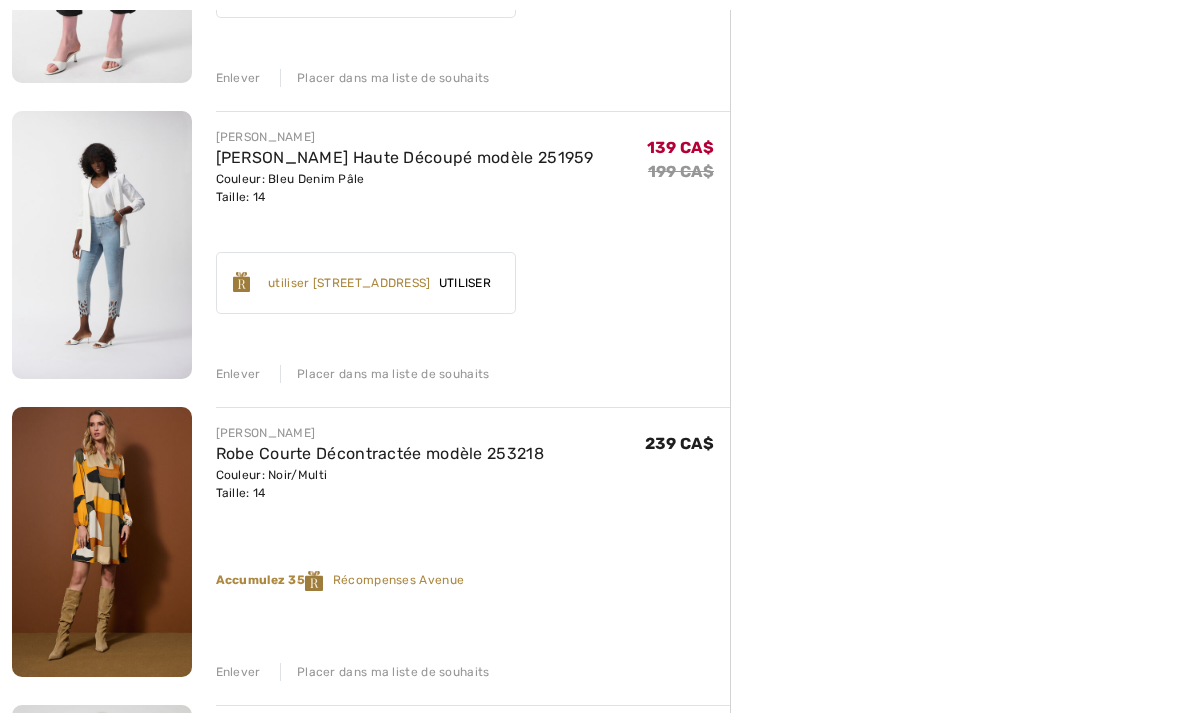 scroll, scrollTop: 2527, scrollLeft: 0, axis: vertical 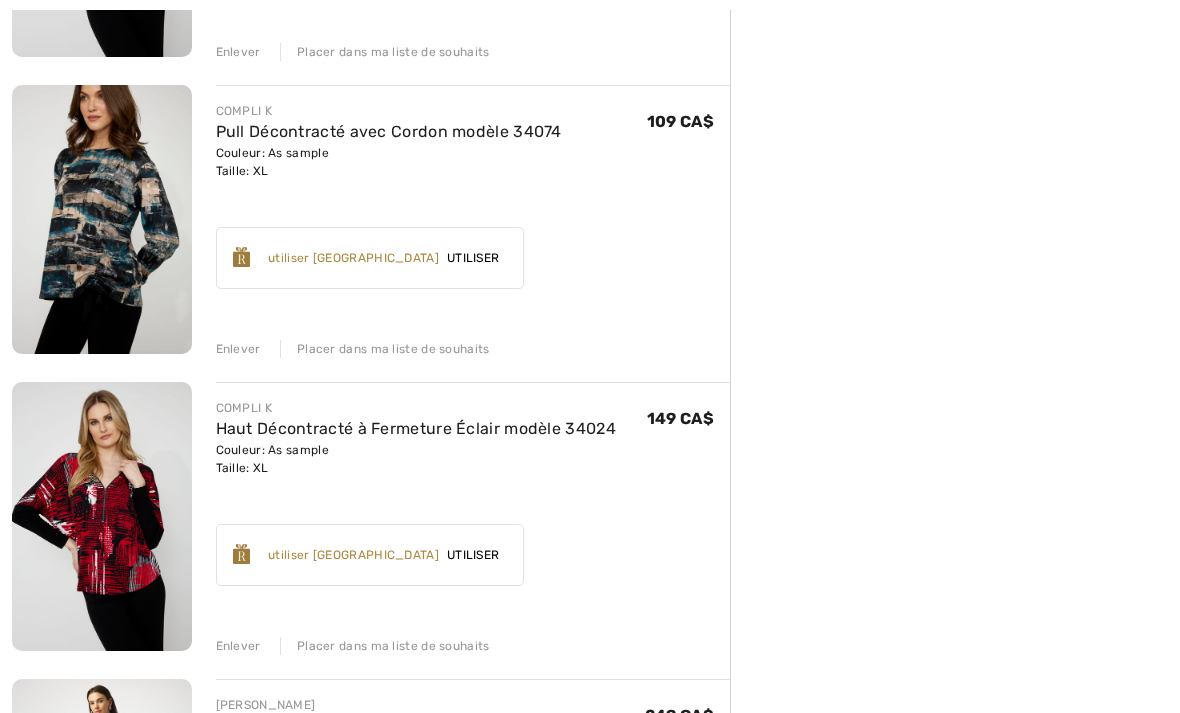 click on "Enlever" at bounding box center (238, 647) 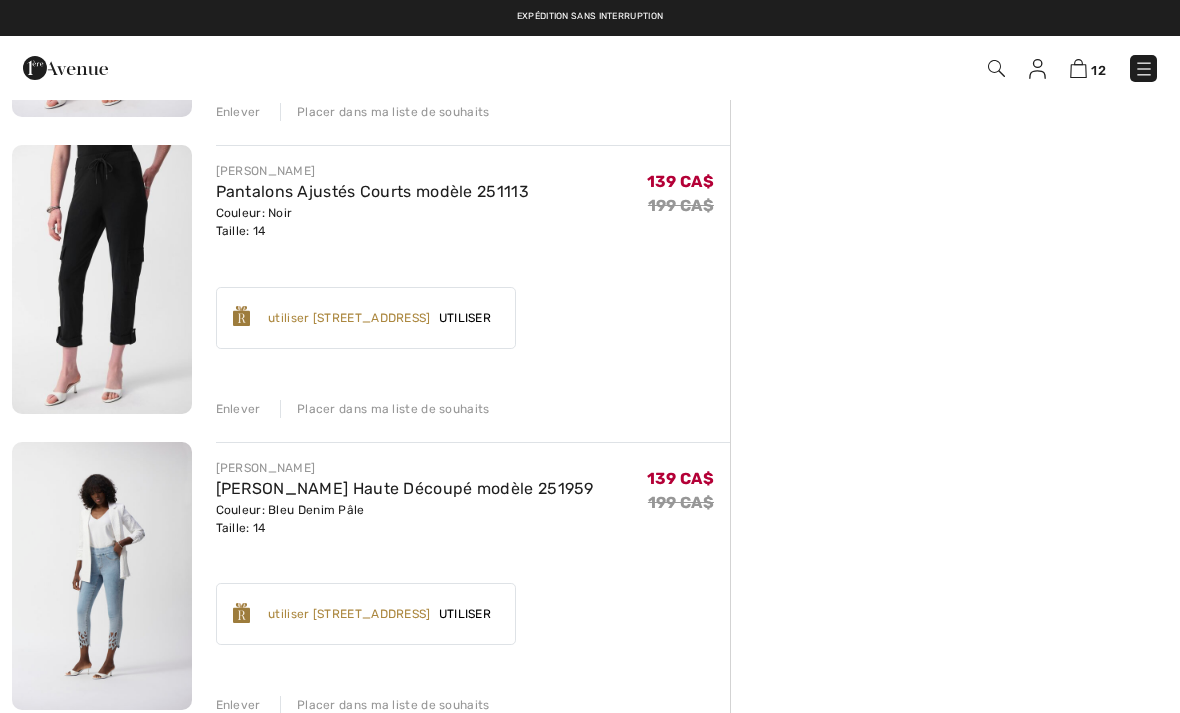 scroll, scrollTop: 2195, scrollLeft: 0, axis: vertical 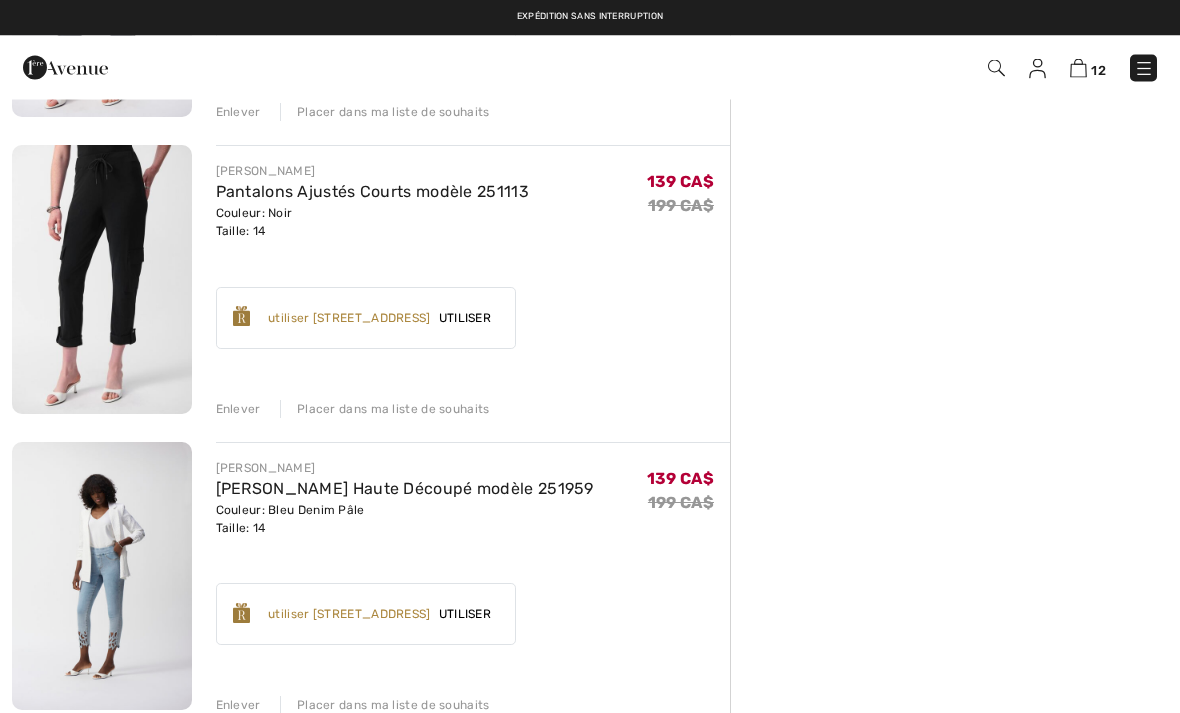 click at bounding box center [1078, 68] 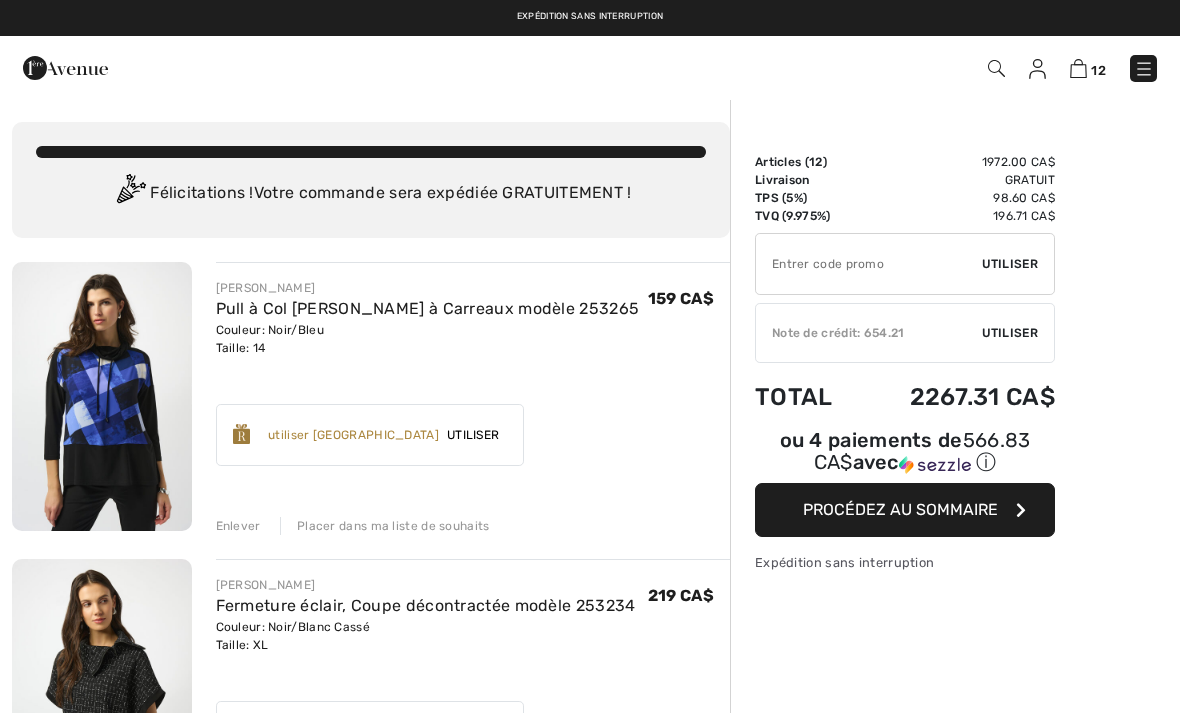 scroll, scrollTop: 0, scrollLeft: 0, axis: both 